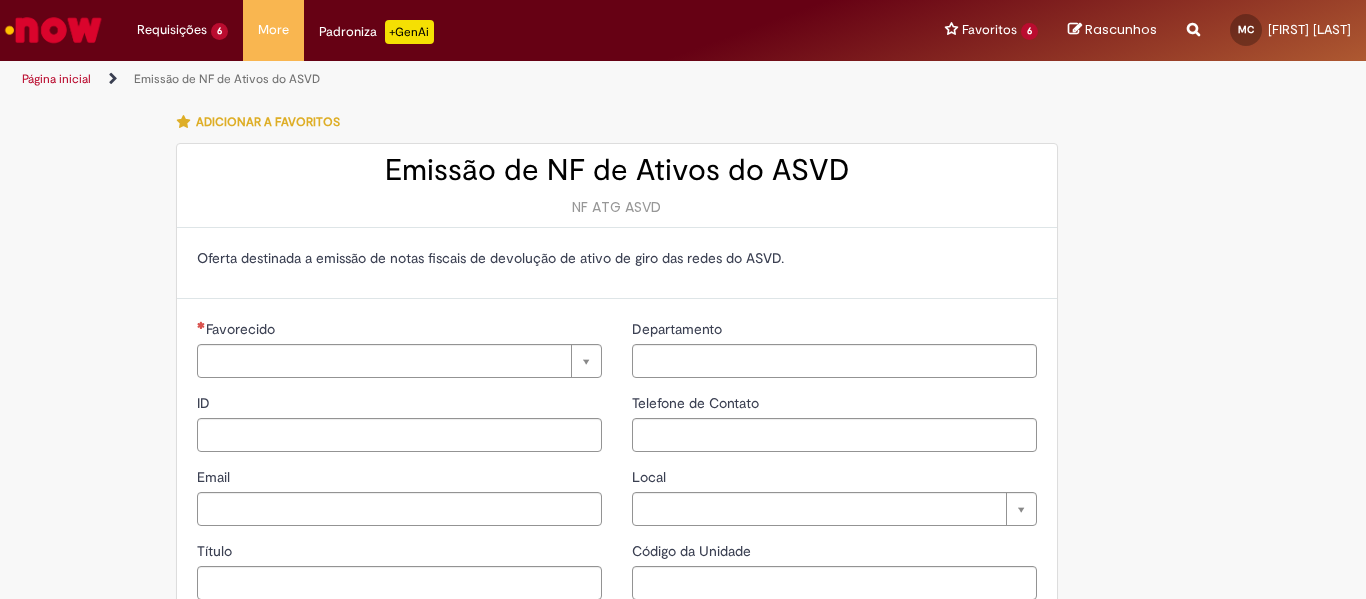 type on "**********" 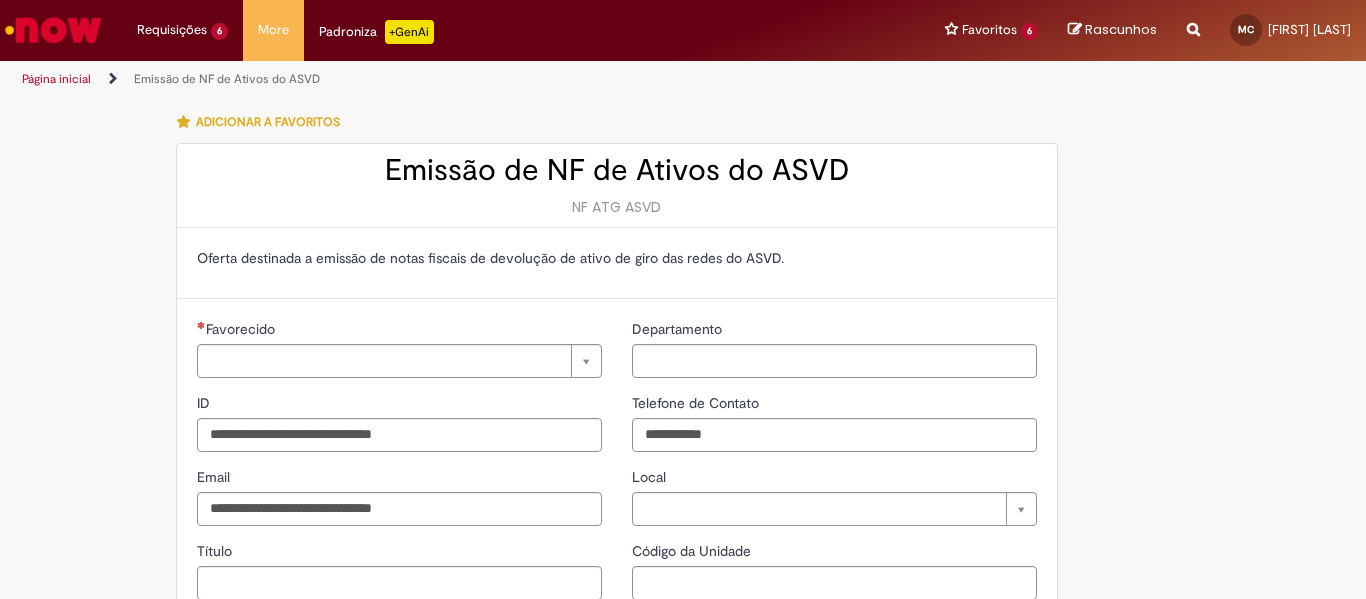 scroll, scrollTop: 0, scrollLeft: 0, axis: both 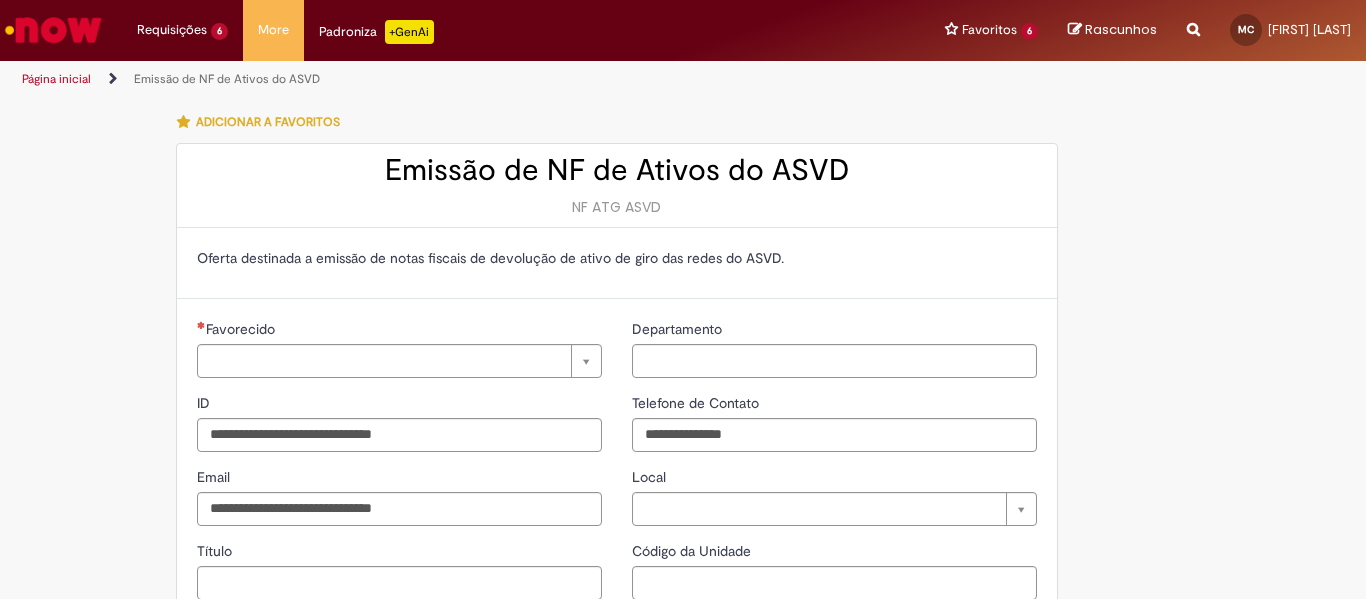 type on "**********" 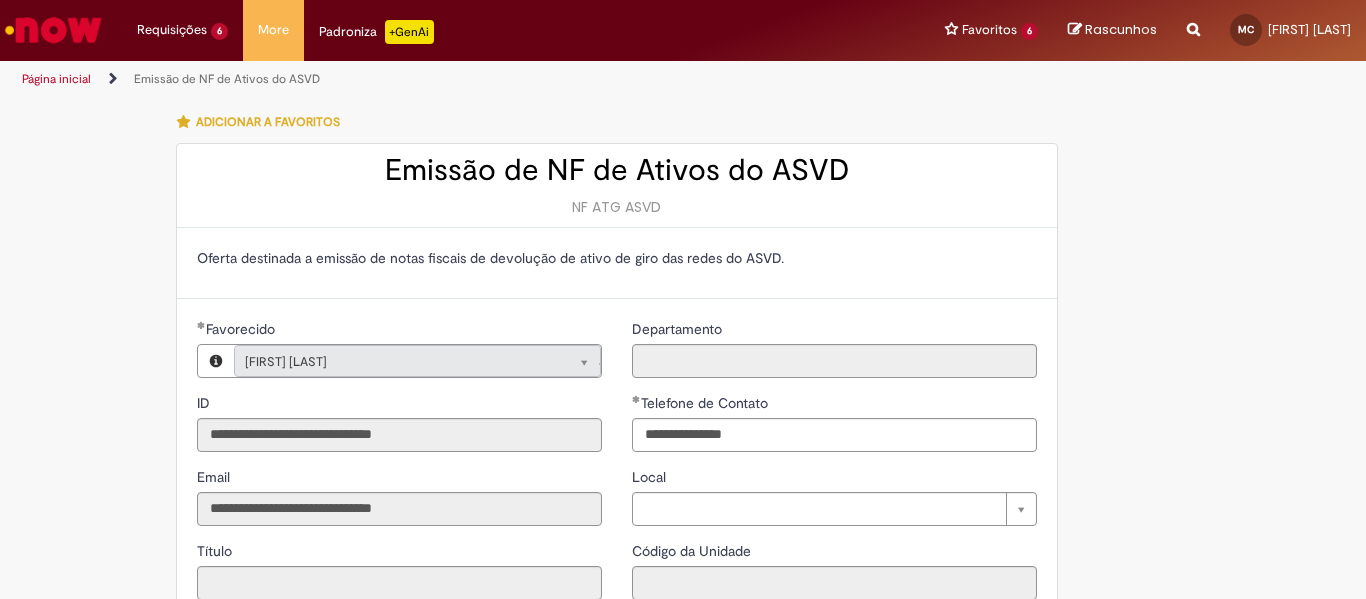 click on "Reportar problema
Artigos
Não encontrou base de conhecimento
Catálogo
Não foram encontradas ofertas
Comunidade
Nenhum resultado encontrado na comunidade" at bounding box center [1193, 30] 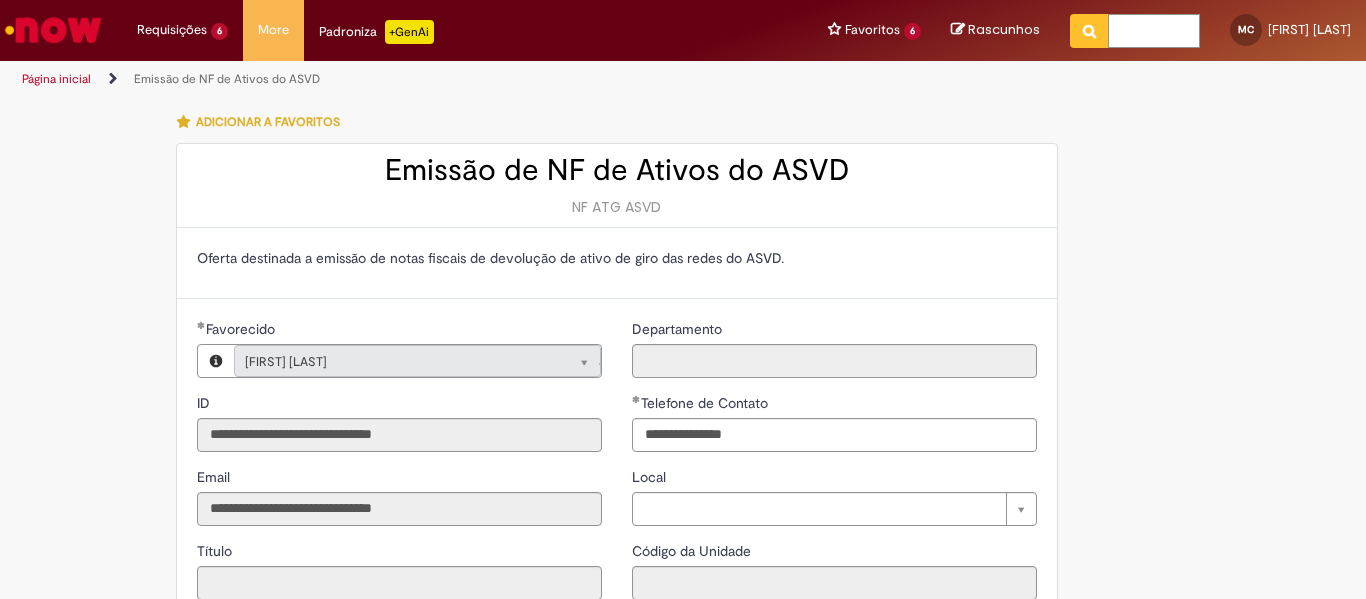 click at bounding box center [1154, 31] 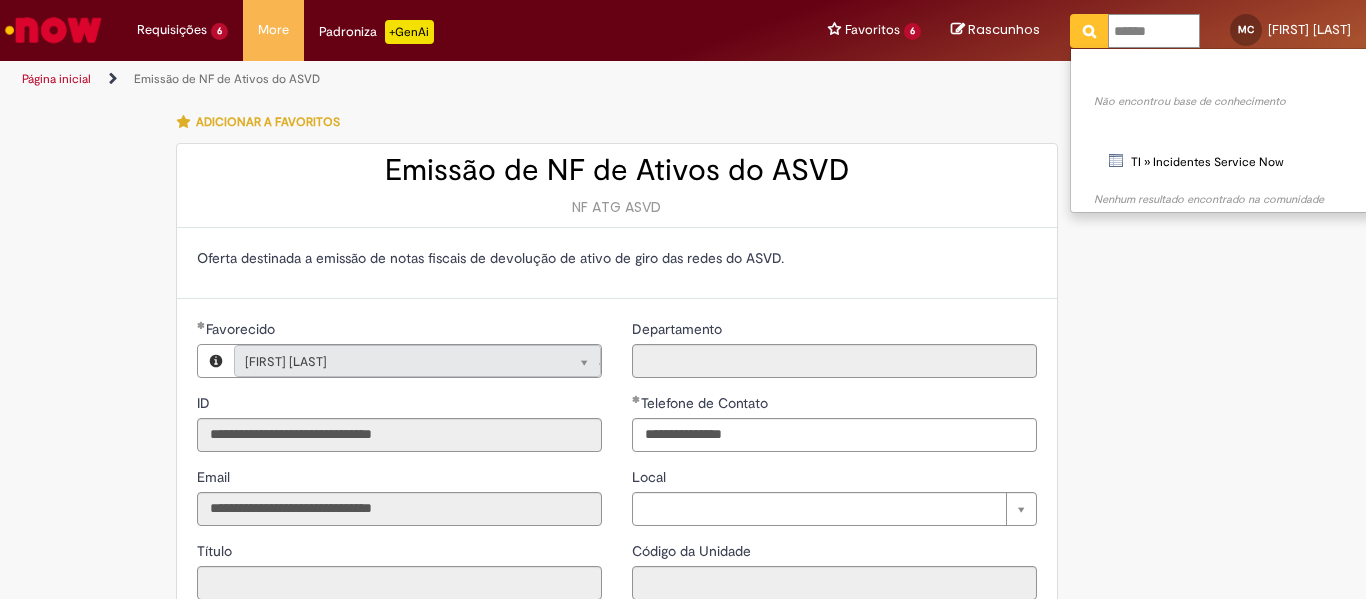 type on "*******" 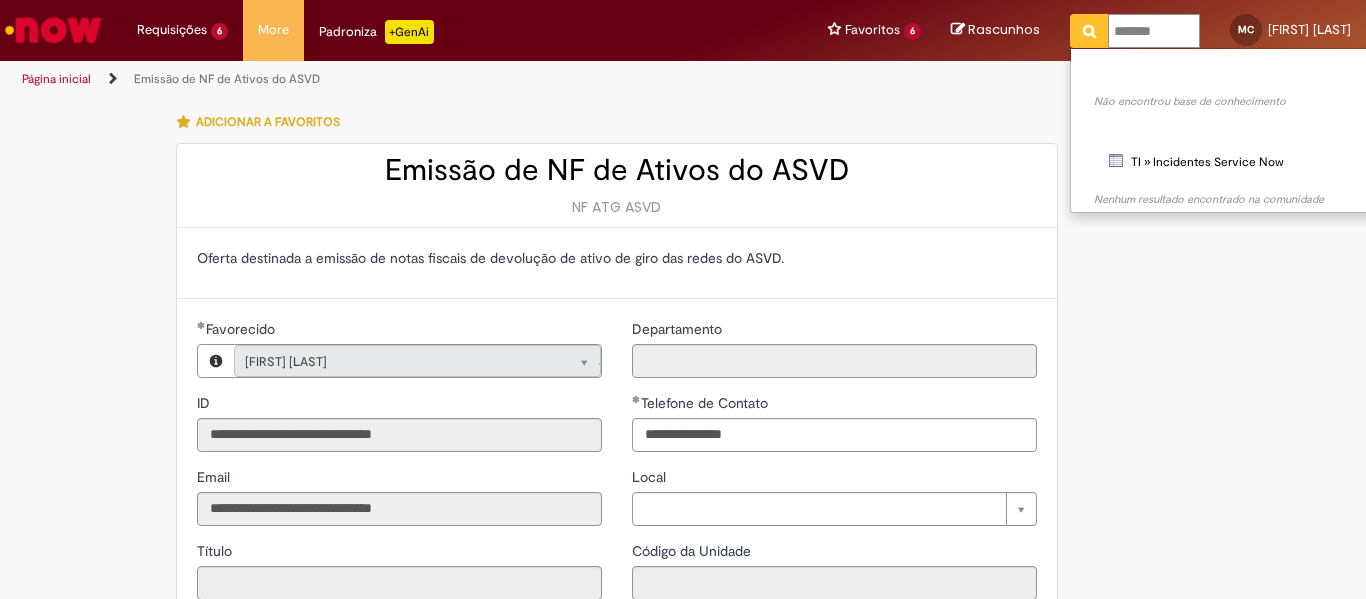 click at bounding box center (1089, 31) 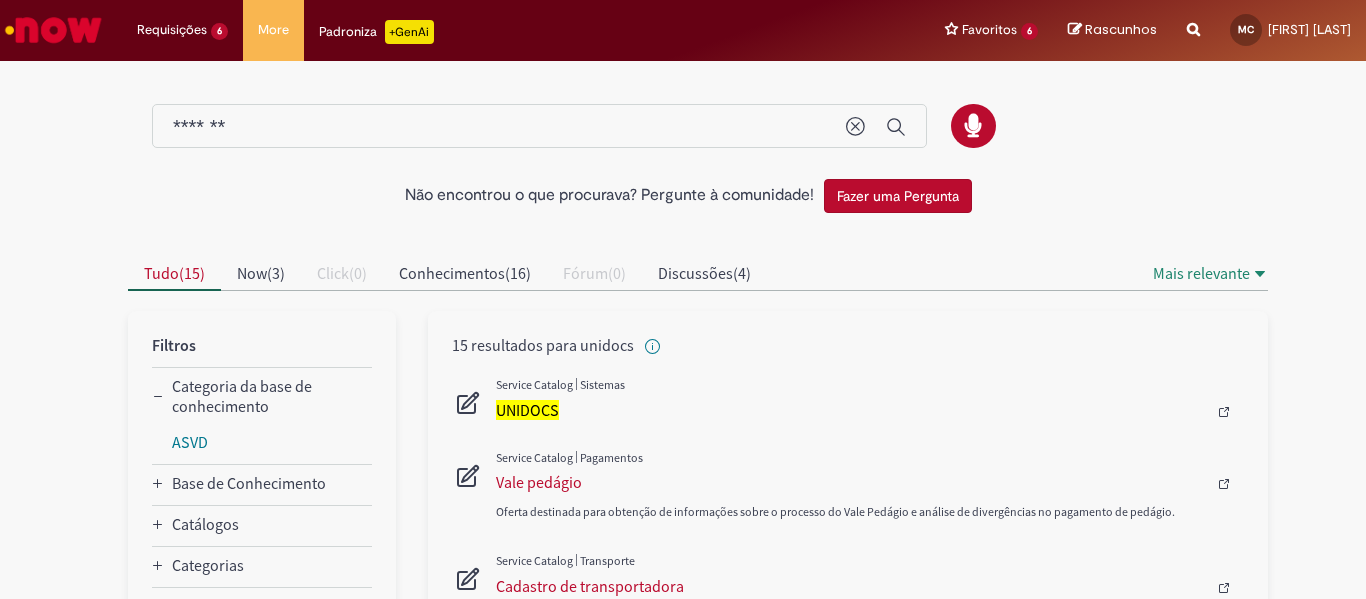 click at bounding box center [474, 407] 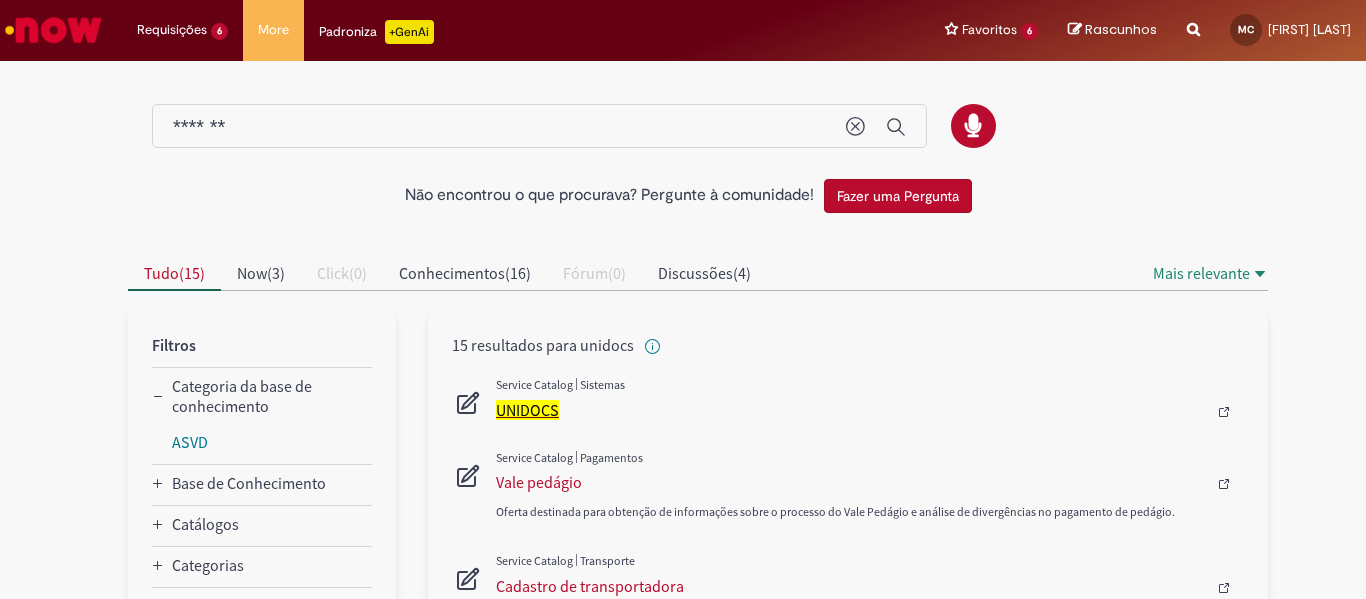 click on "UNIDOCS" at bounding box center (527, 410) 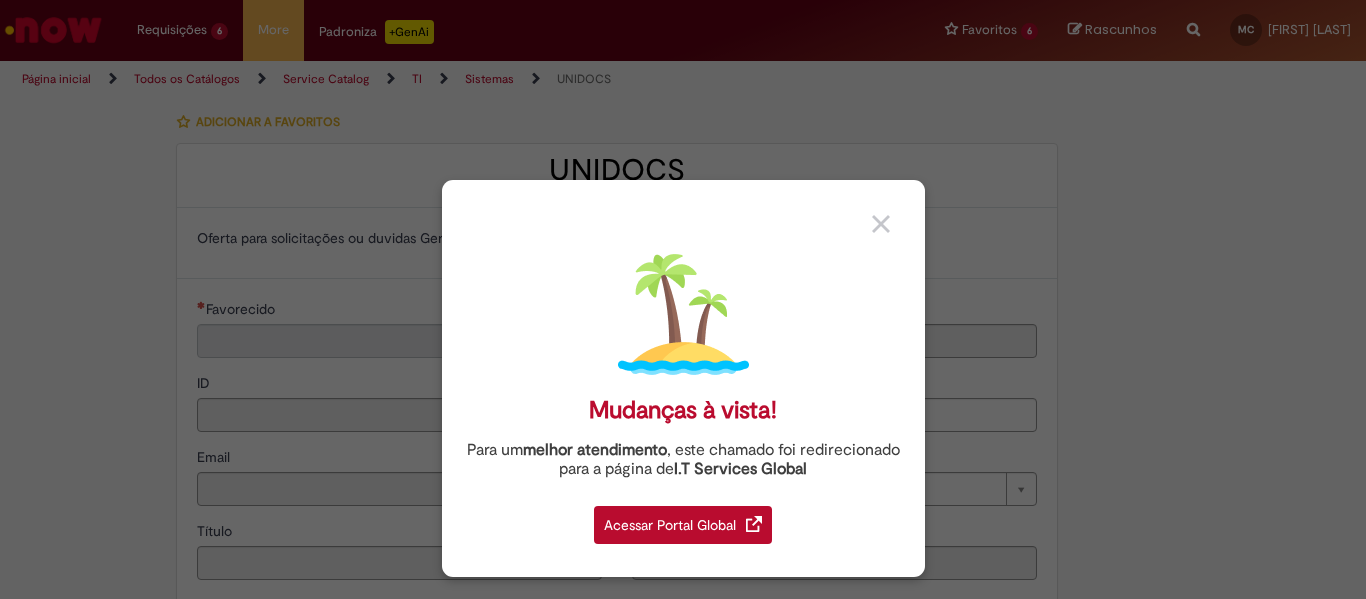 type on "**********" 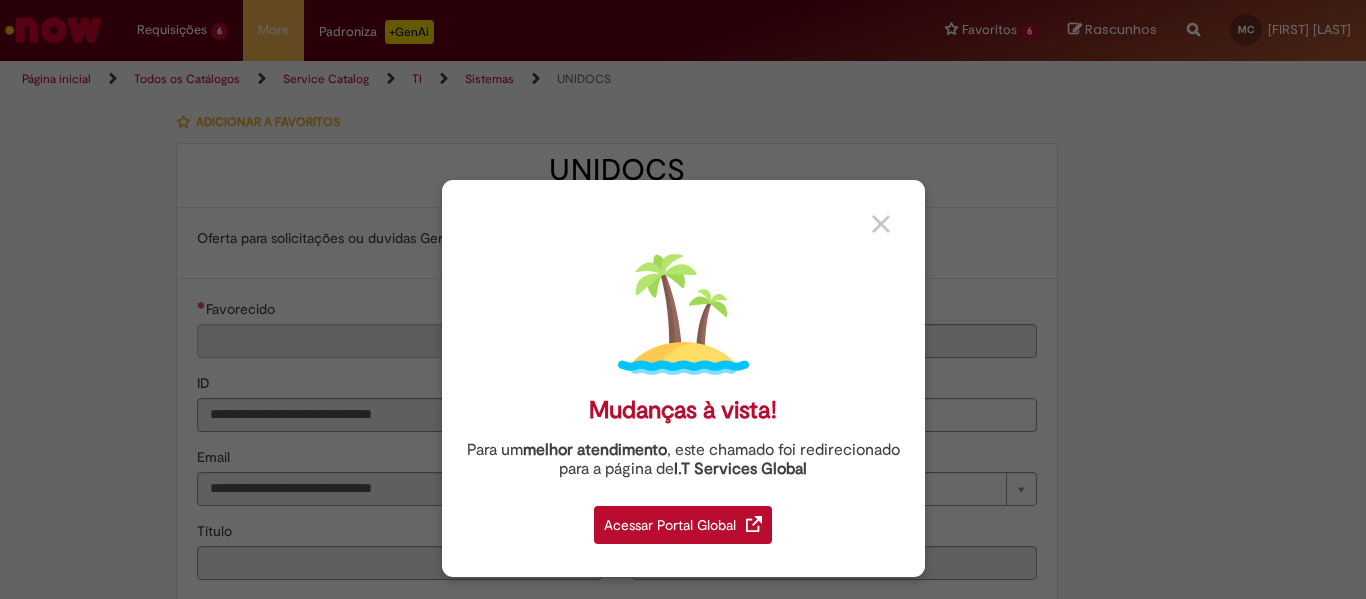 type on "**********" 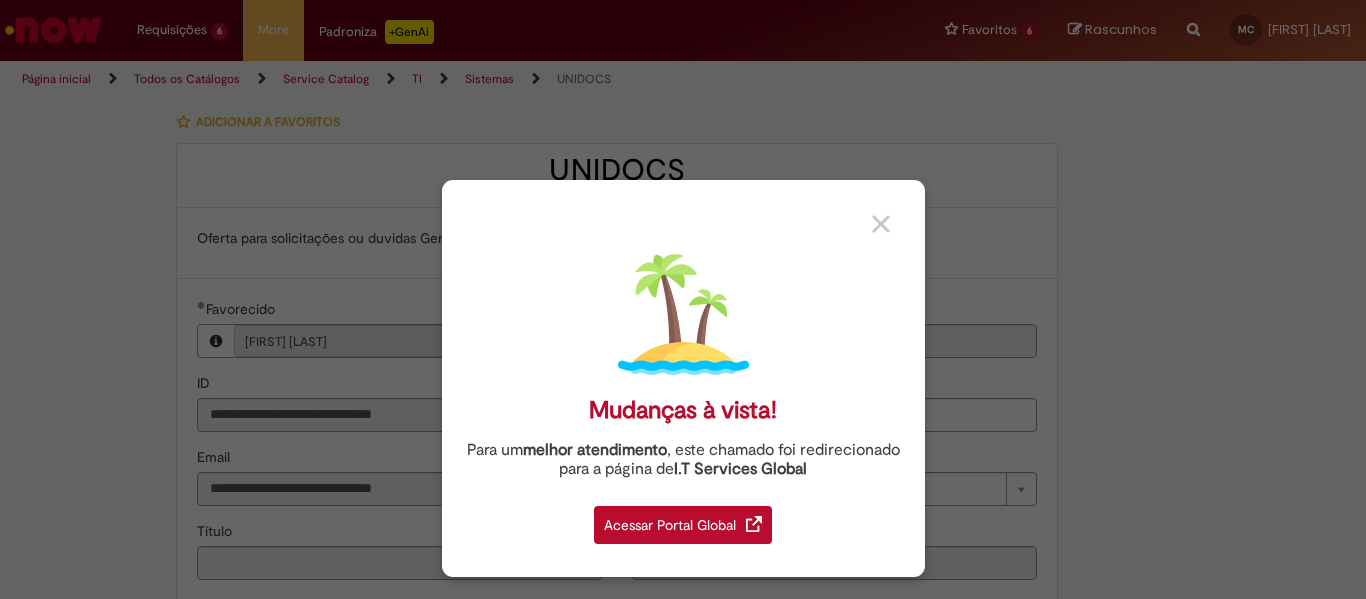 click on "Acessar Portal Global" at bounding box center [683, 525] 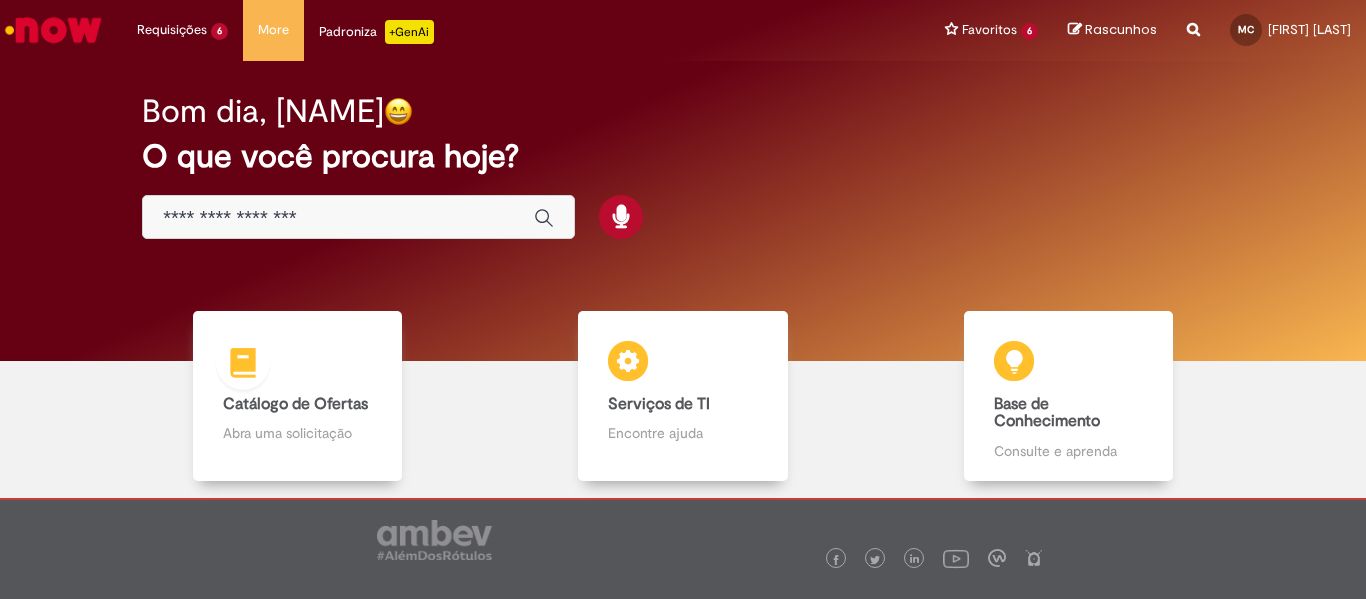 scroll, scrollTop: 0, scrollLeft: 0, axis: both 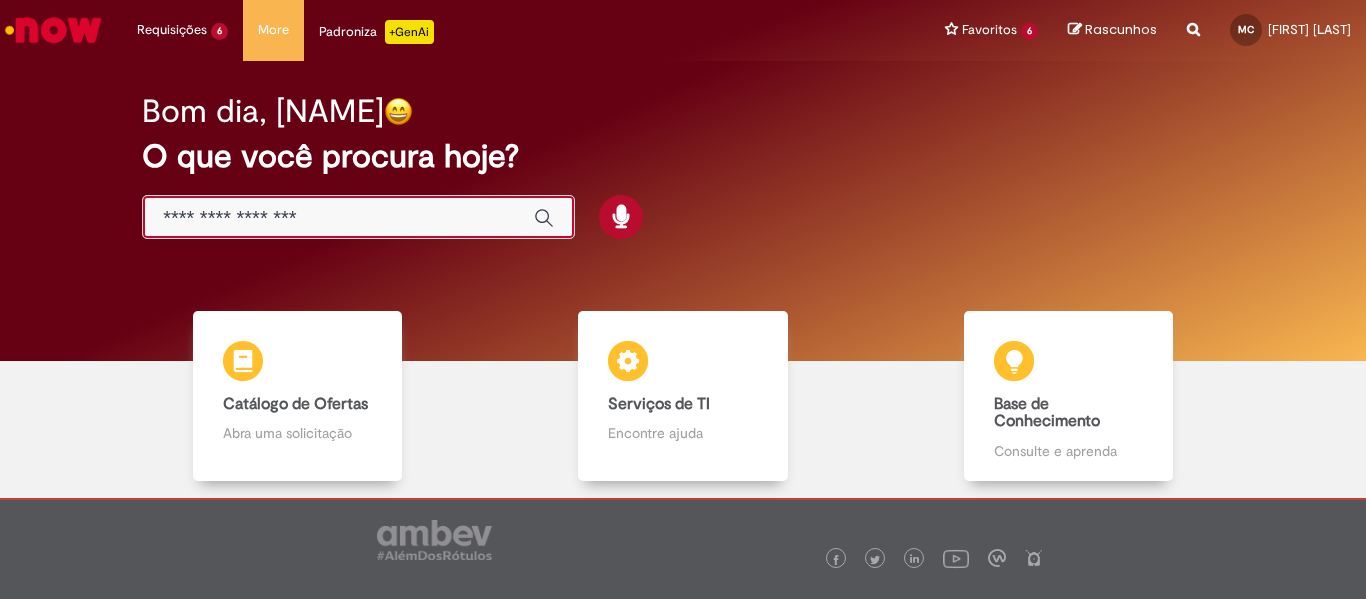 click at bounding box center (338, 218) 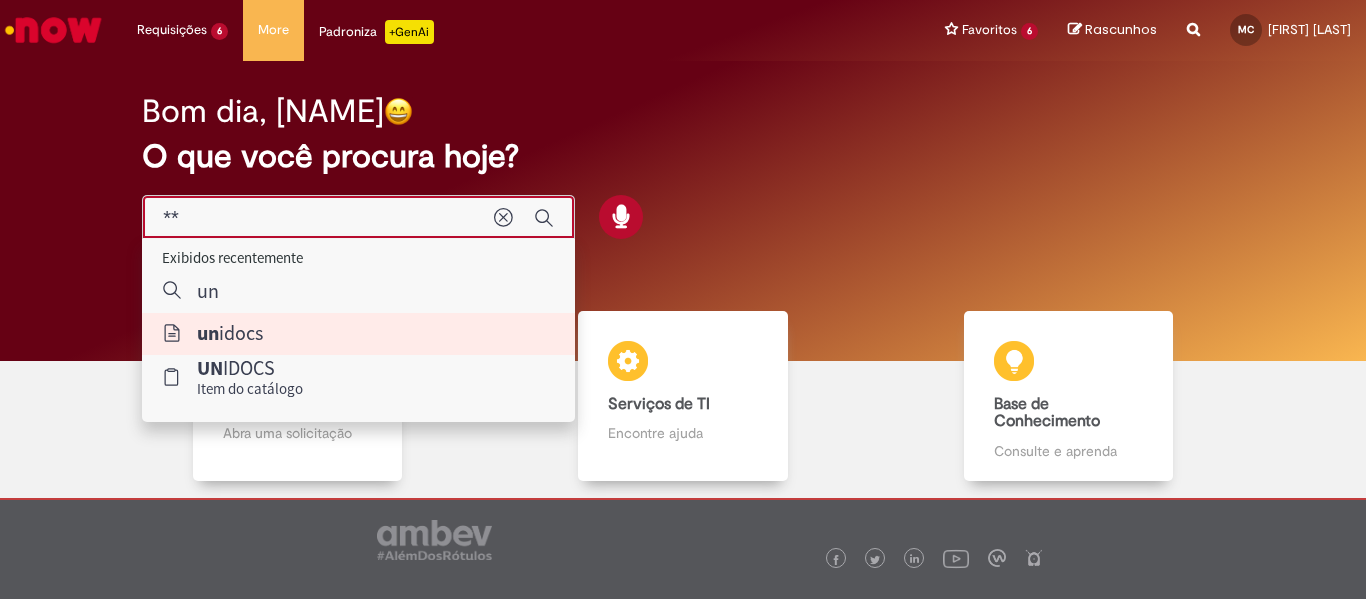 type on "*******" 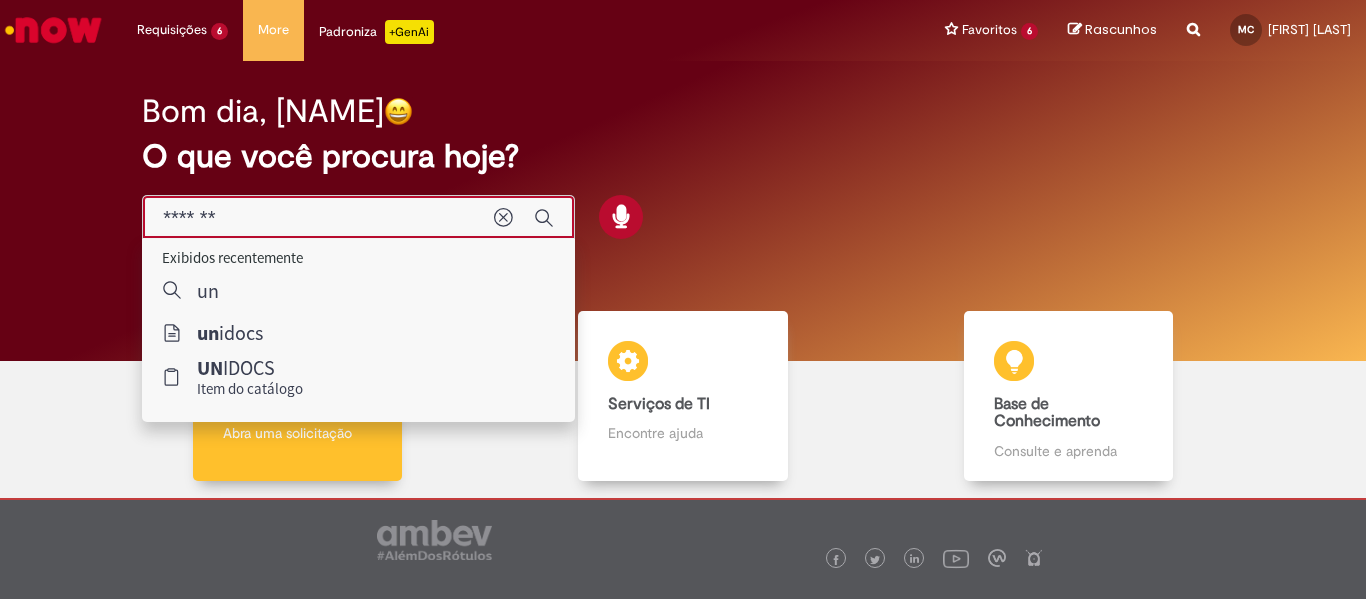 drag, startPoint x: 217, startPoint y: 334, endPoint x: 260, endPoint y: 332, distance: 43.046486 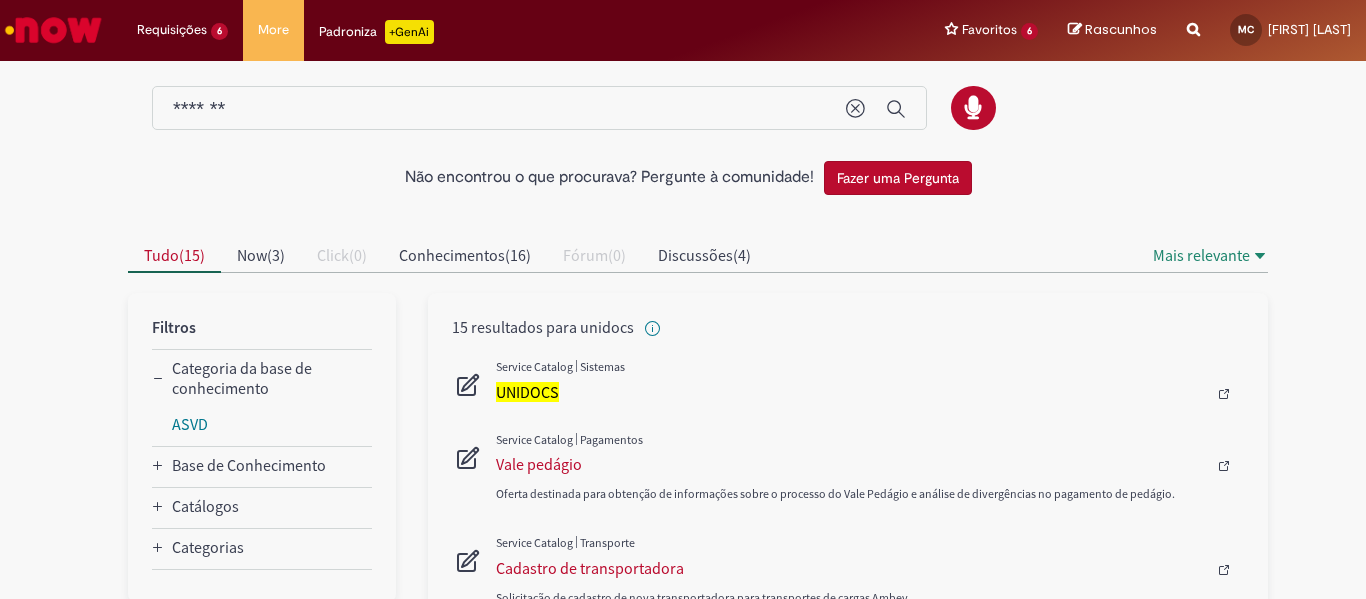 scroll, scrollTop: 0, scrollLeft: 0, axis: both 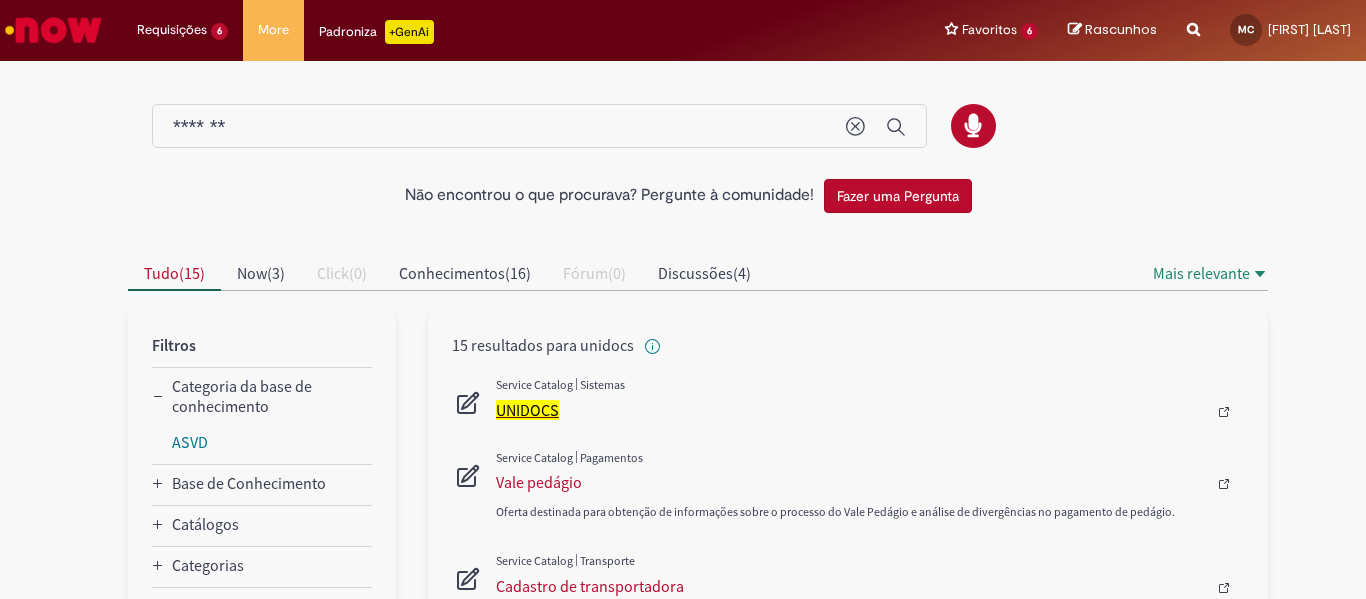 click on "UNIDOCS" at bounding box center (527, 410) 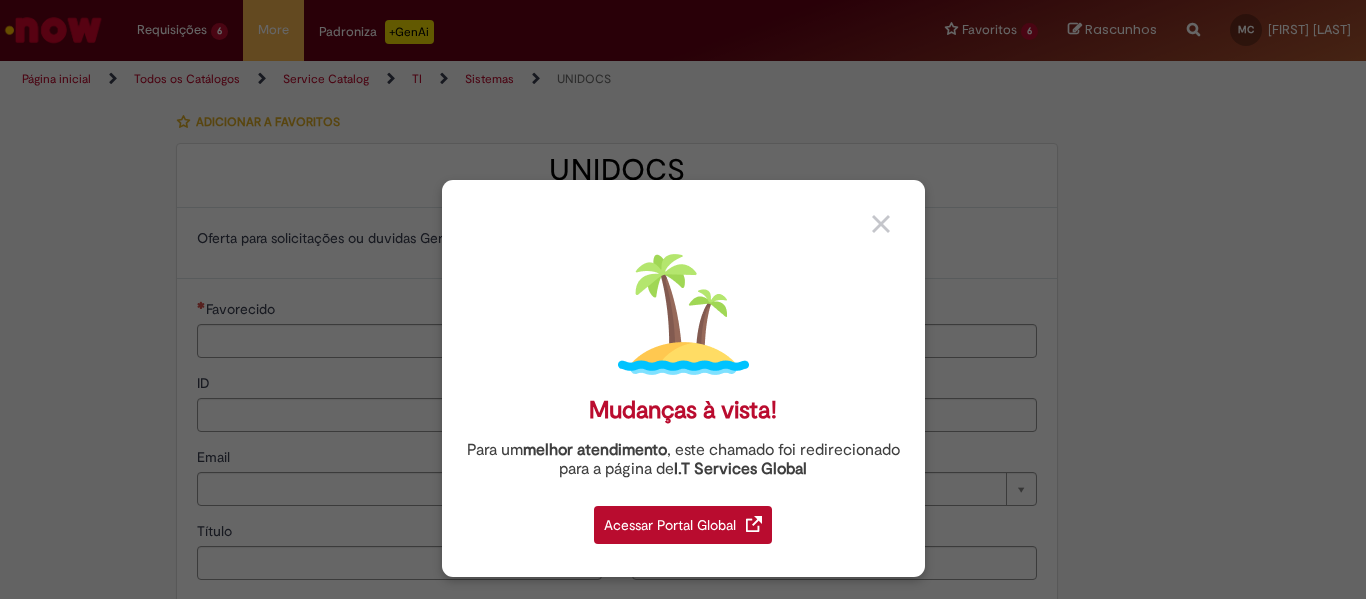 type on "**********" 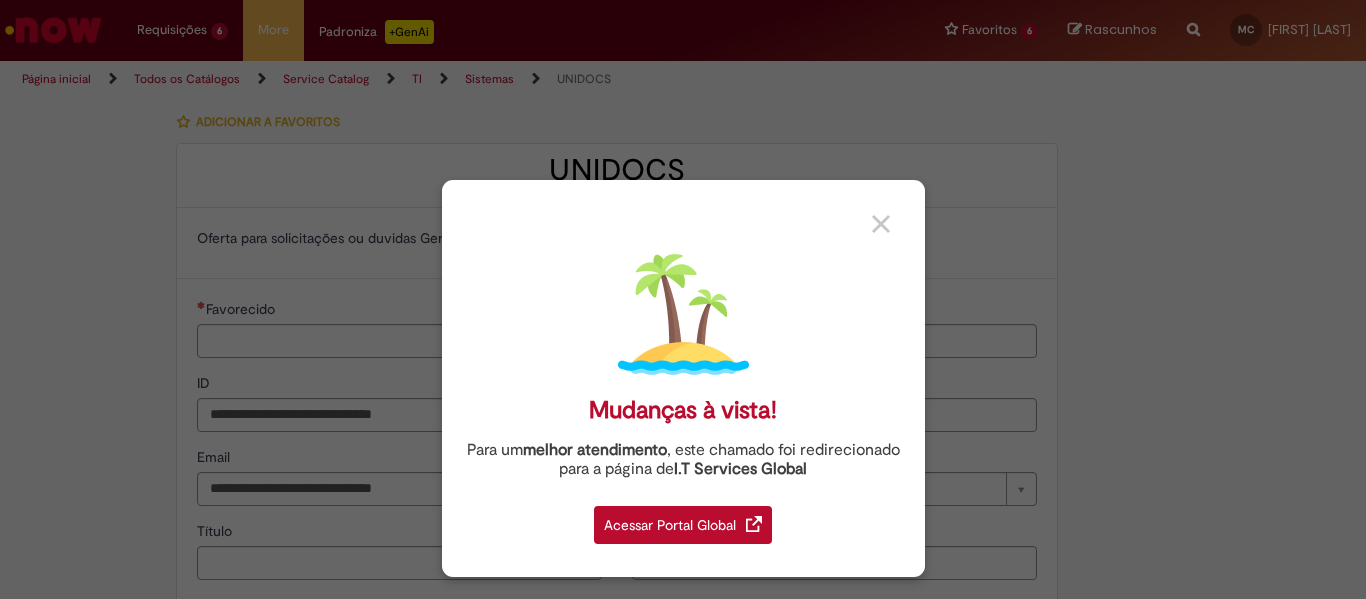 type on "**********" 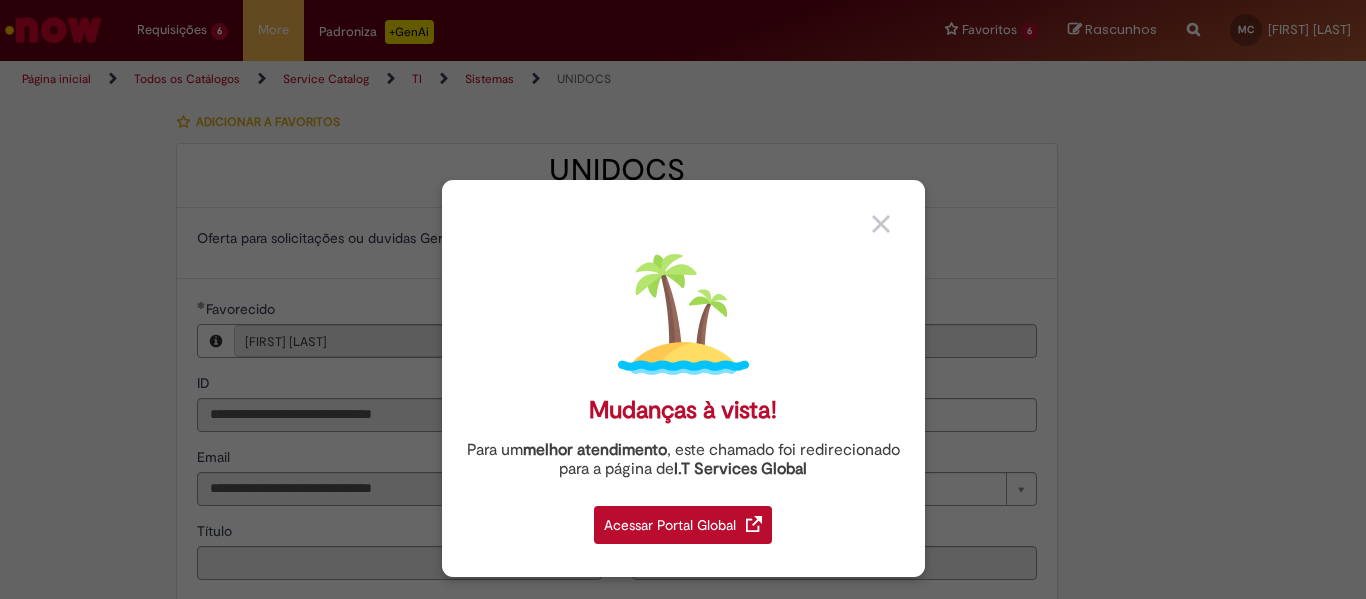 type on "**********" 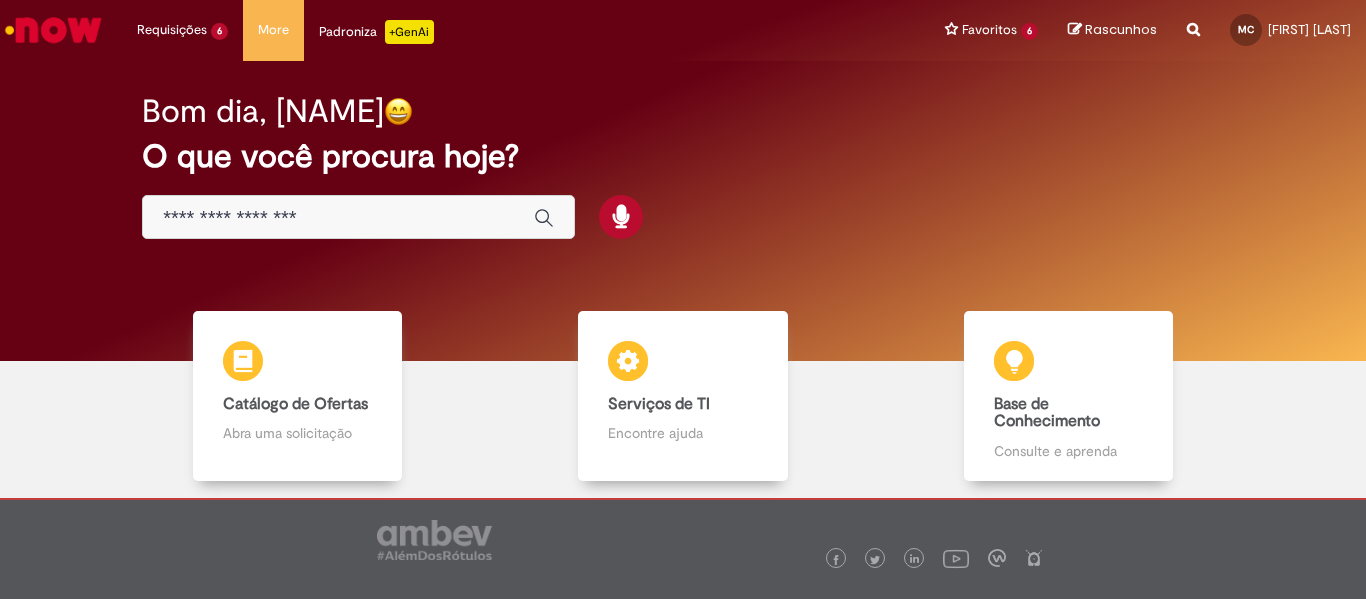 click at bounding box center (338, 218) 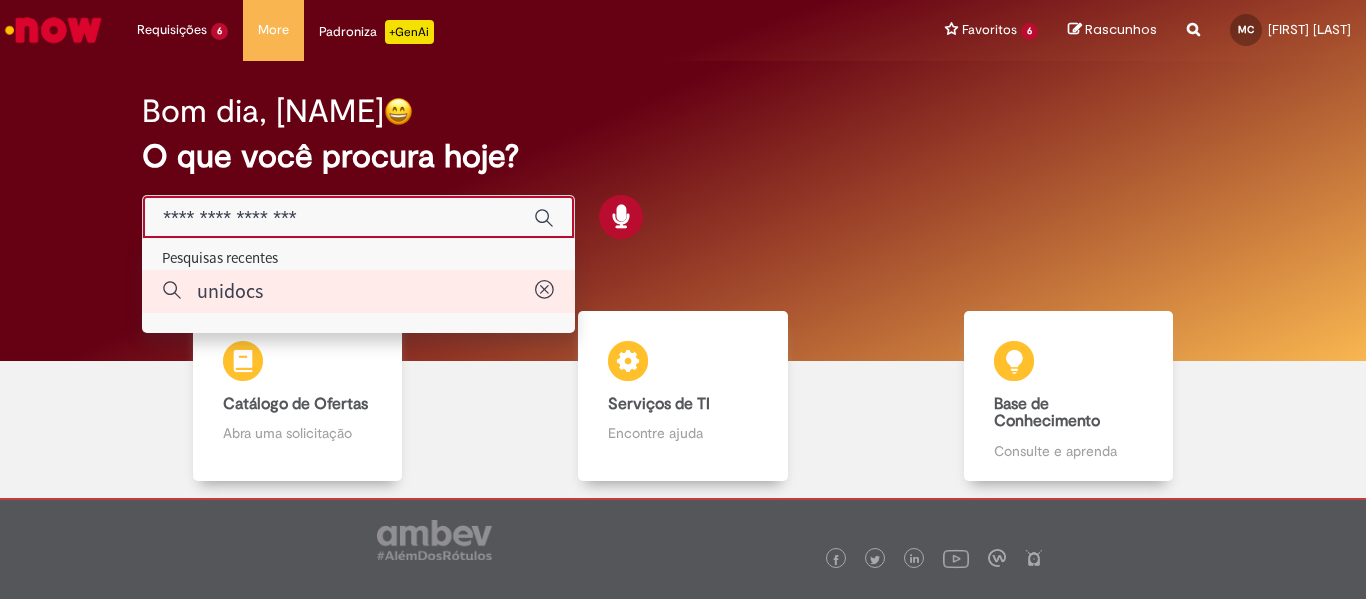 type on "*******" 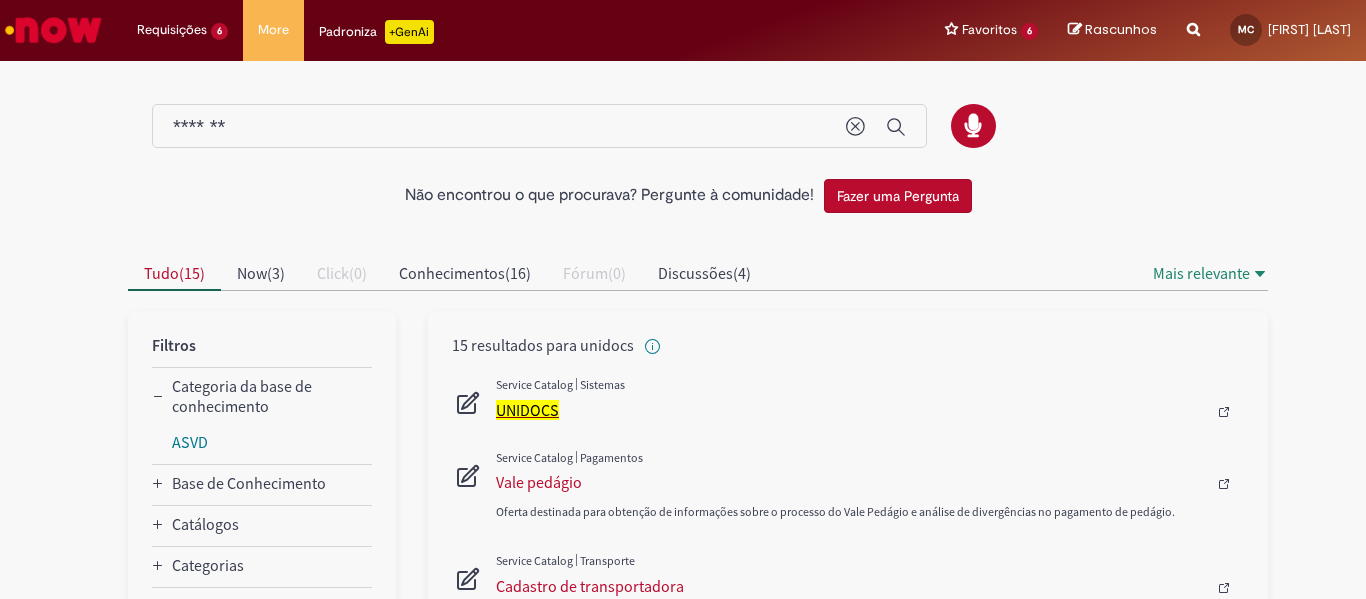 click on "UNIDOCS" at bounding box center (527, 410) 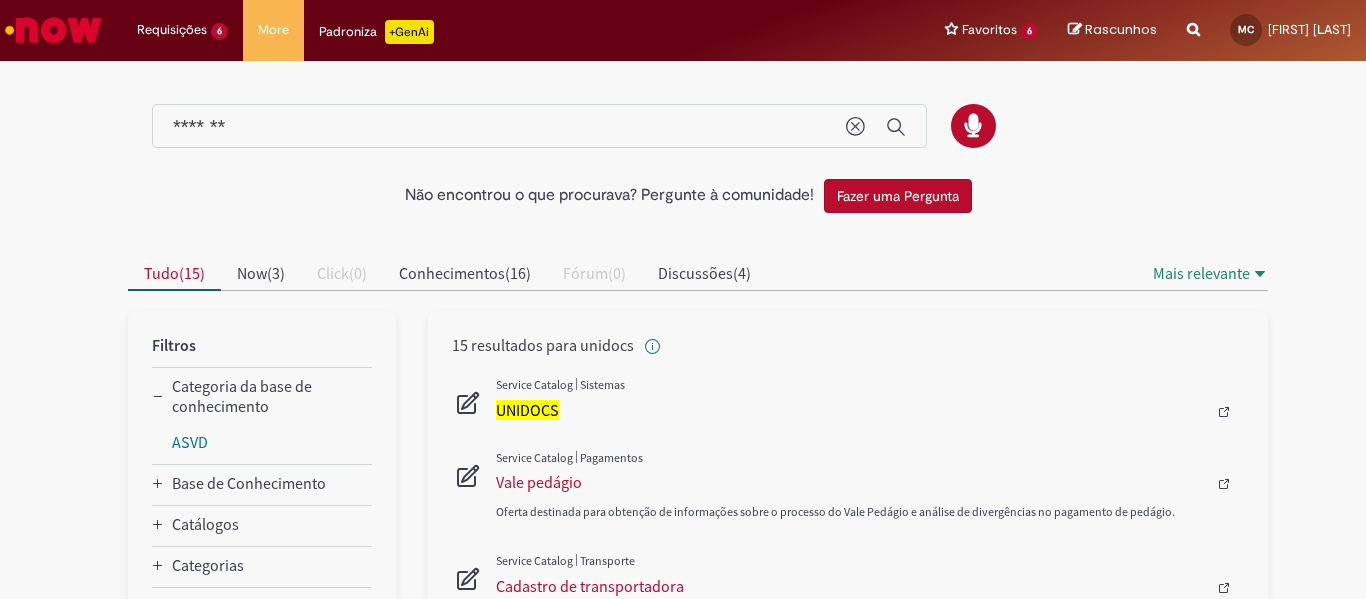 type 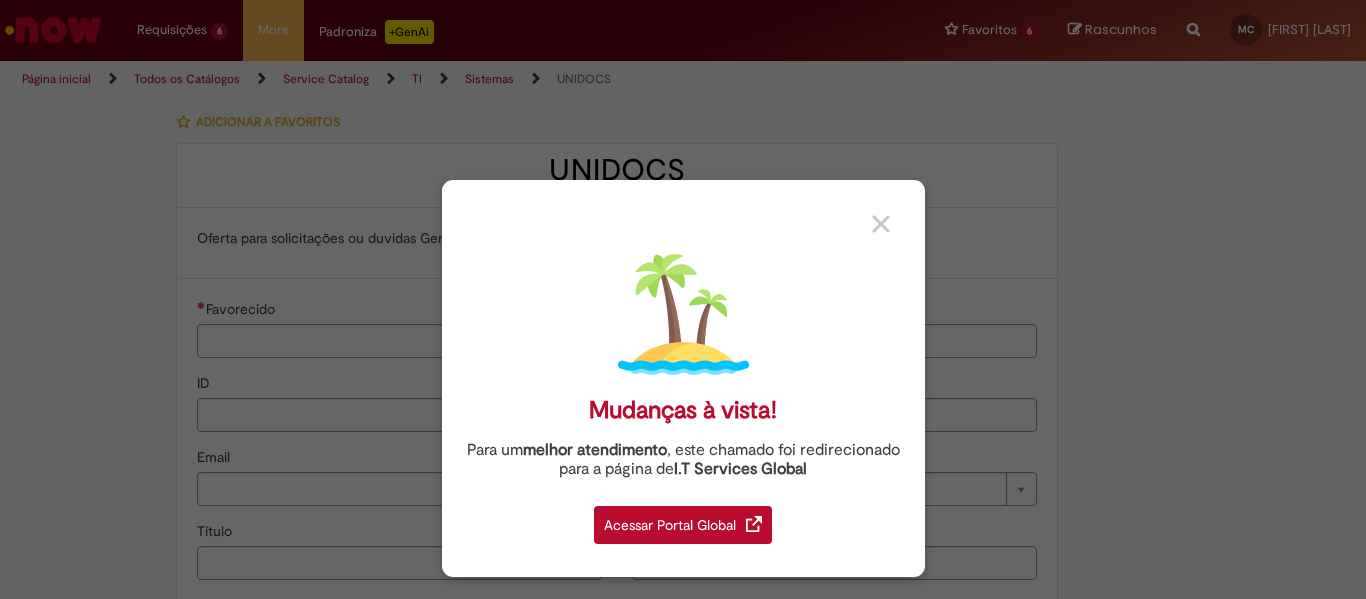 type on "**********" 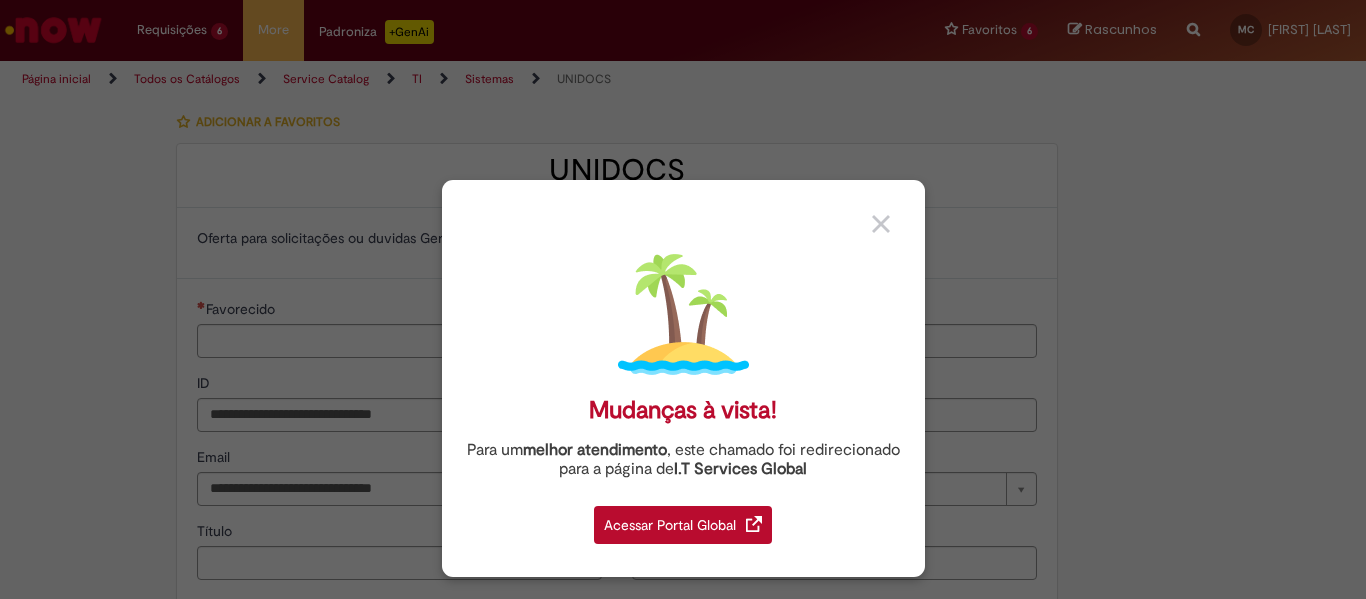 type on "**********" 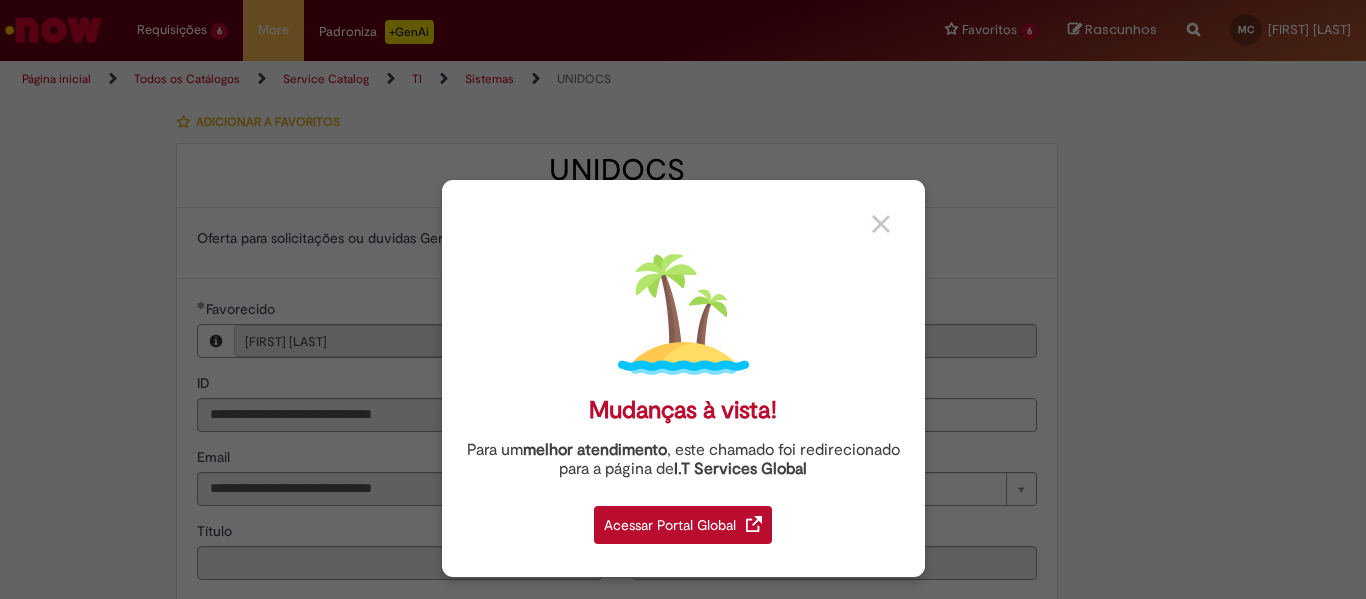 click on "Acessar Portal Global" at bounding box center (683, 525) 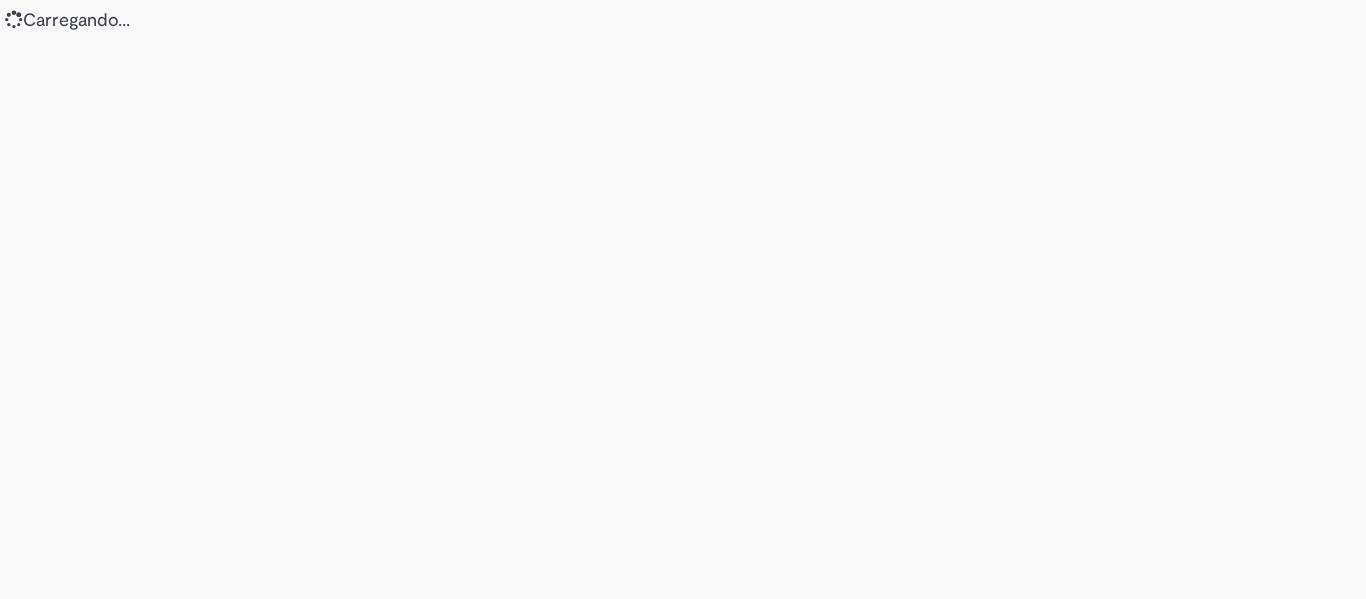 scroll, scrollTop: 0, scrollLeft: 0, axis: both 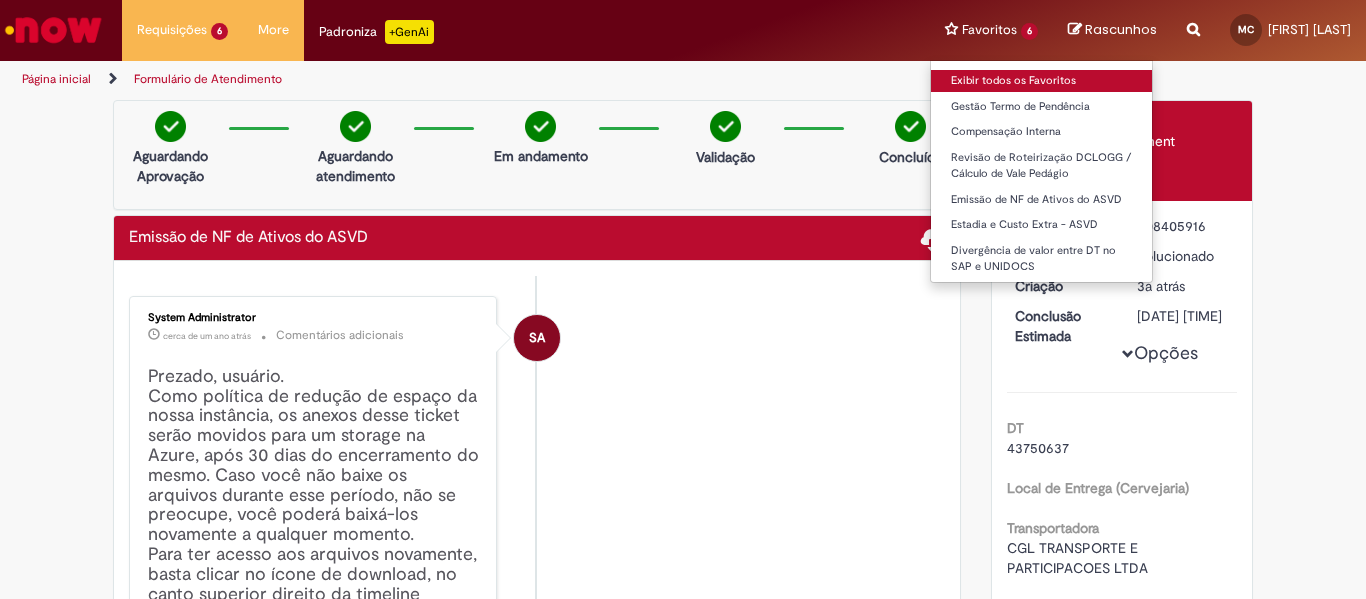 click on "Exibir todos os Favoritos" at bounding box center (1041, 81) 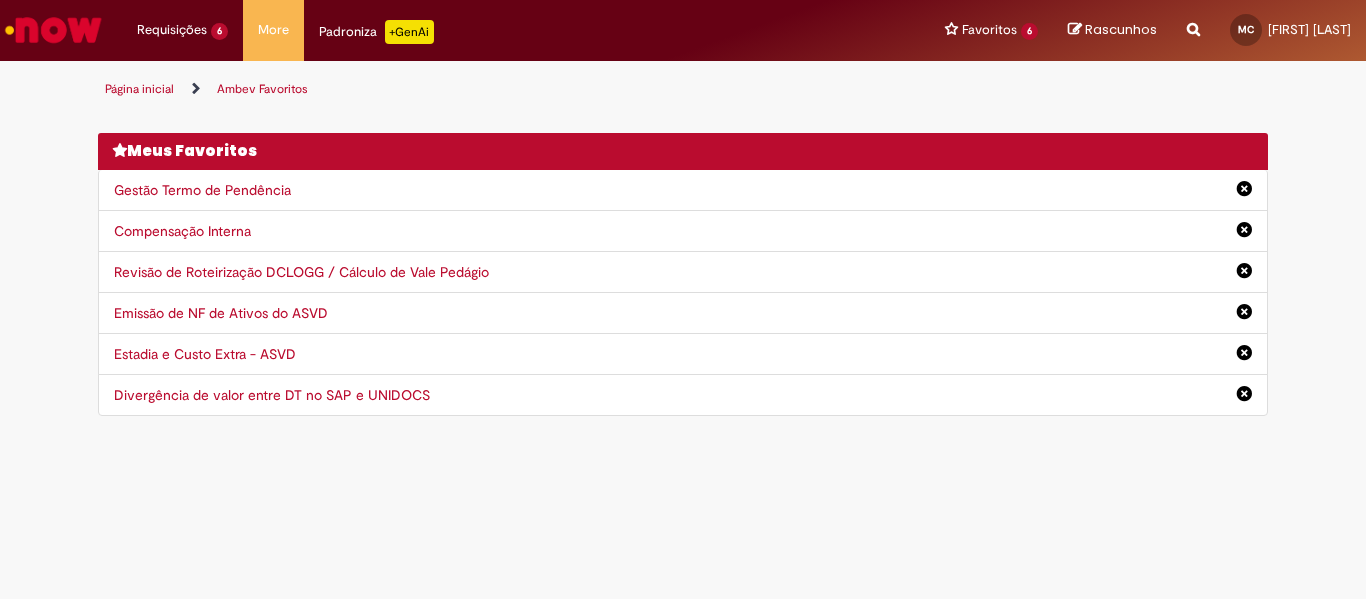 click on "Divergência de valor entre DT no SAP e UNIDOCS" at bounding box center (272, 395) 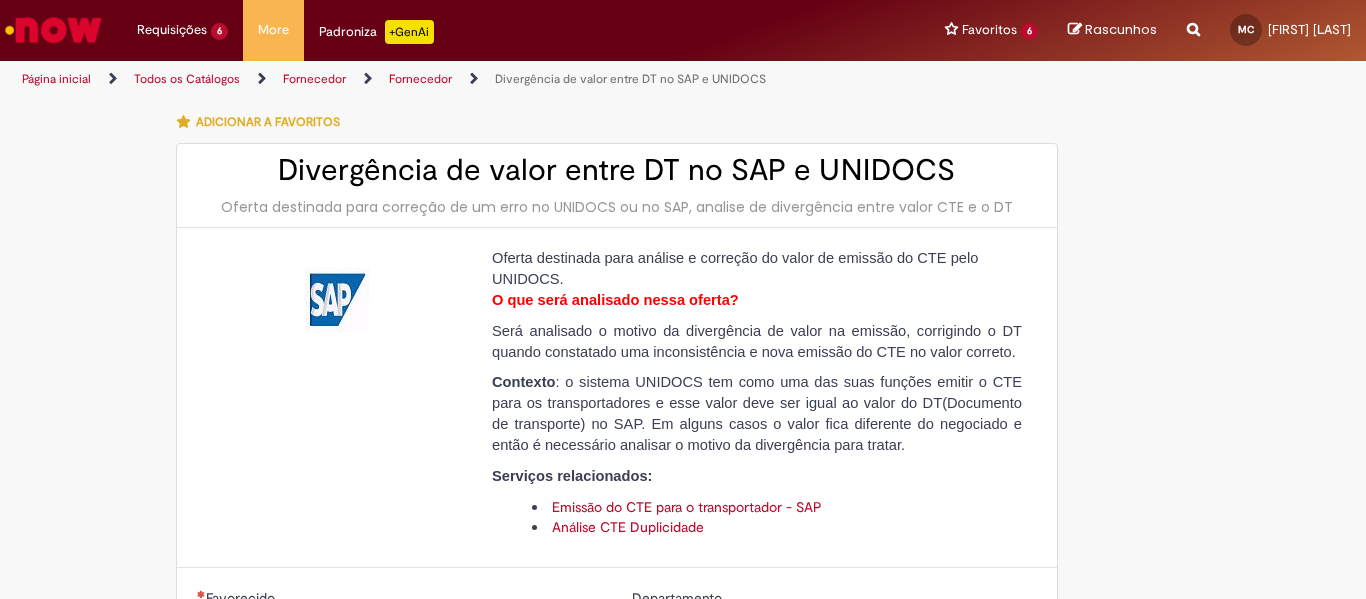 type on "**********" 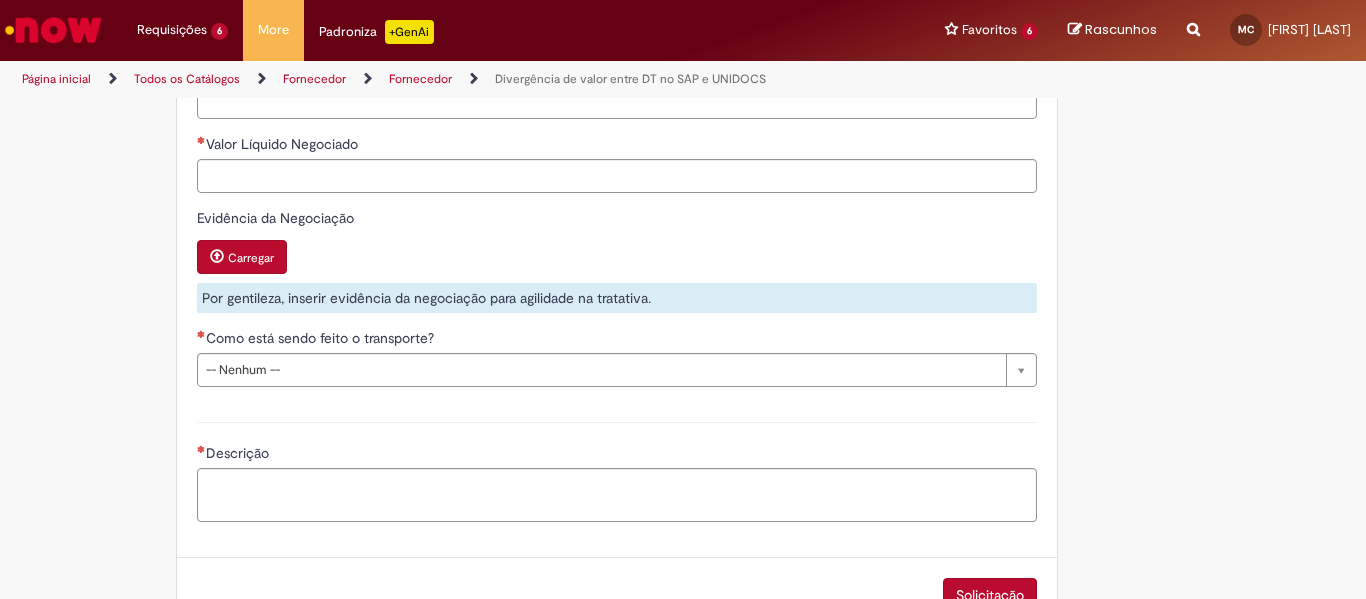 scroll, scrollTop: 0, scrollLeft: 0, axis: both 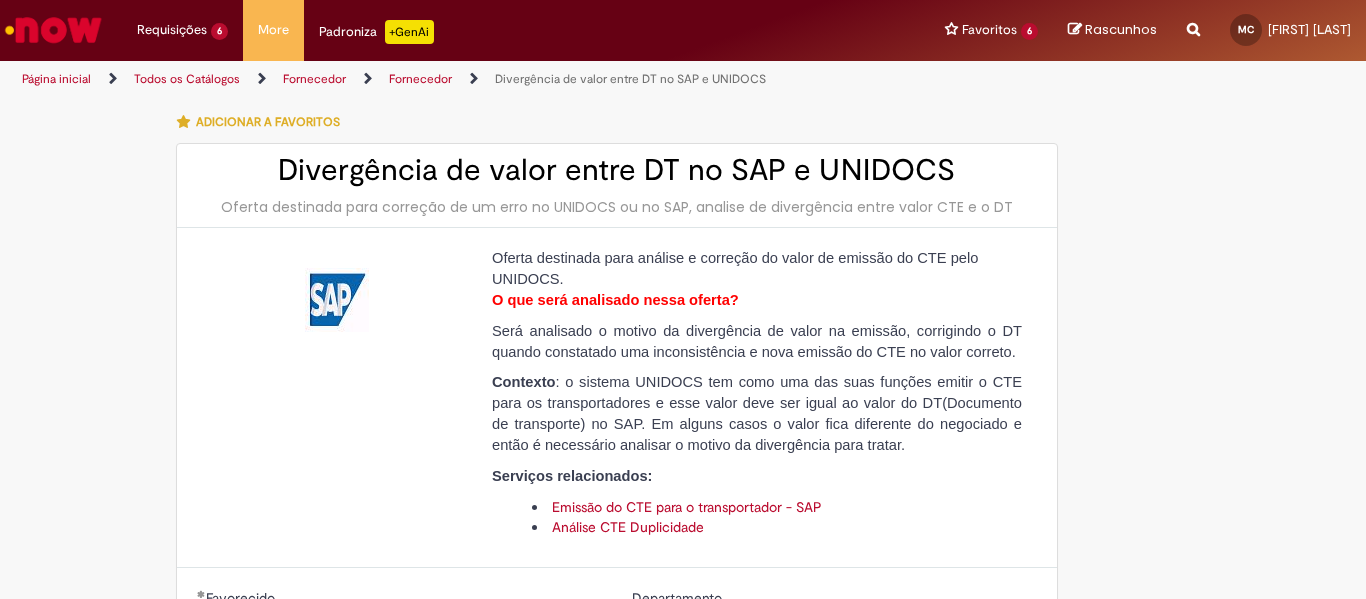 click on "Emissão do CTE para o transportador - SAP" at bounding box center (687, 507) 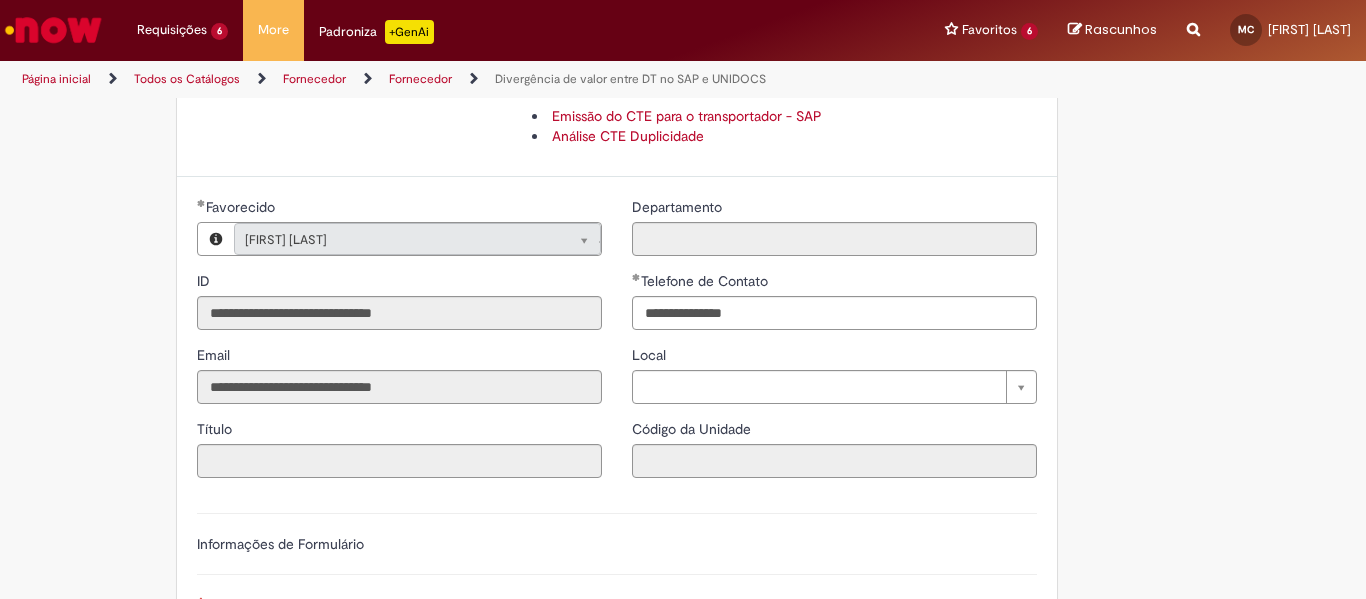 scroll, scrollTop: 0, scrollLeft: 0, axis: both 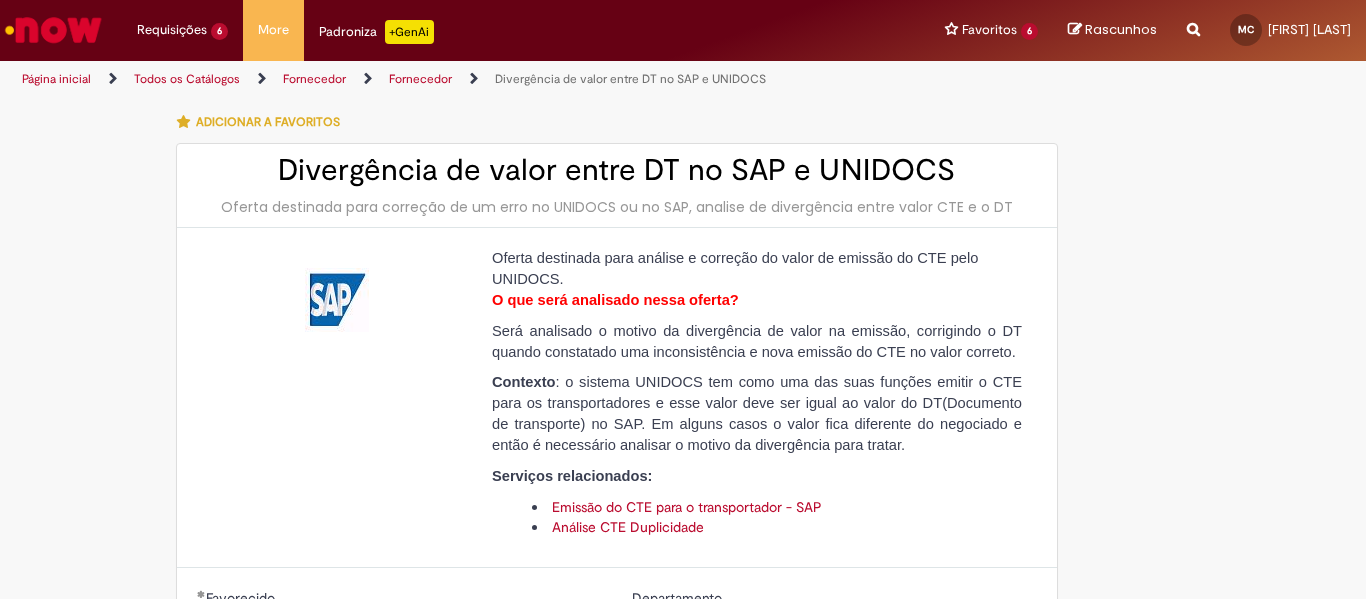 click on "Fornecedor" at bounding box center (314, 79) 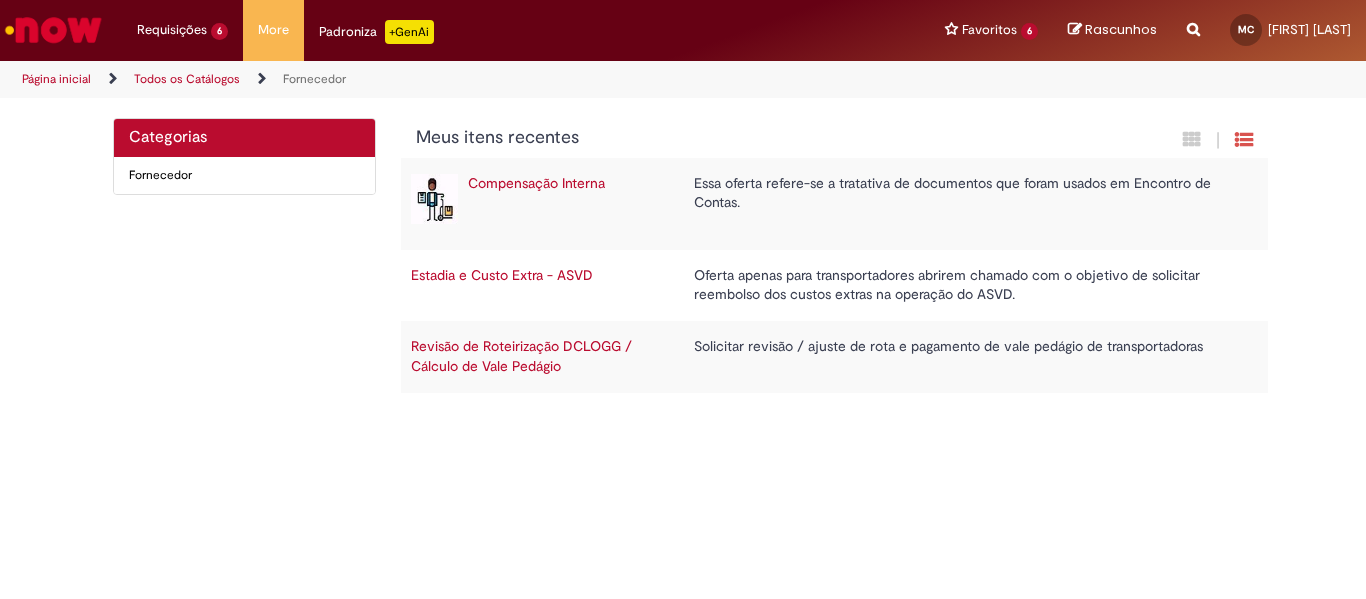 click on "Fornecedor" at bounding box center [314, 79] 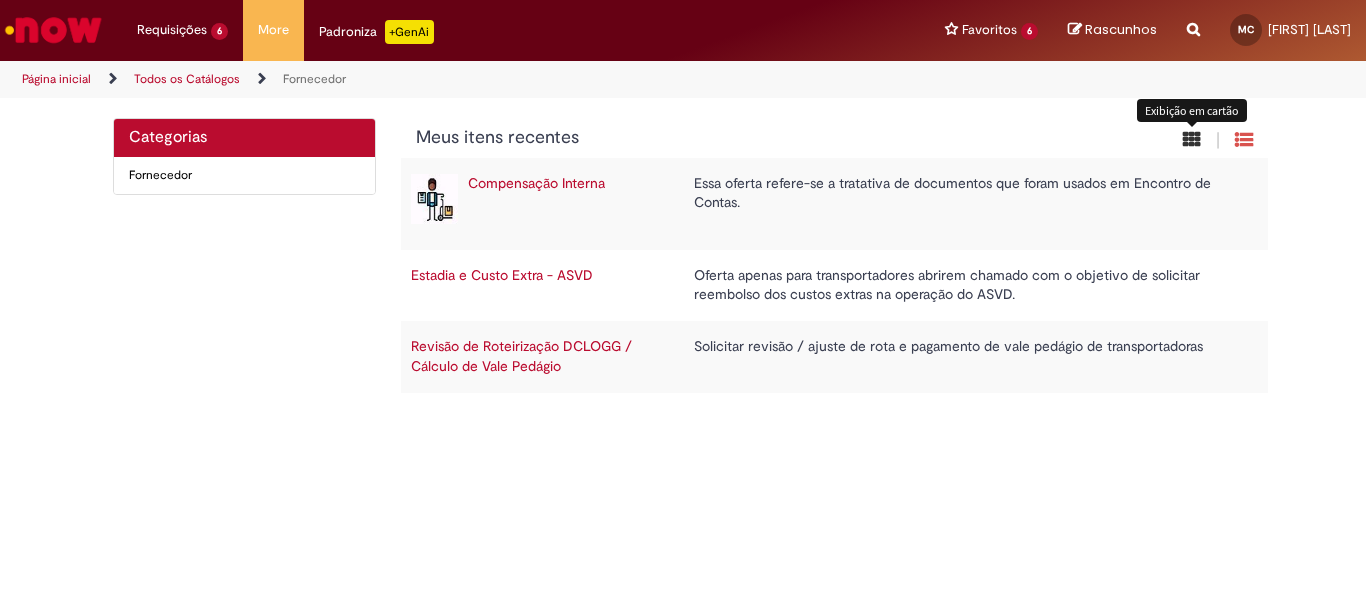 click at bounding box center [1192, 139] 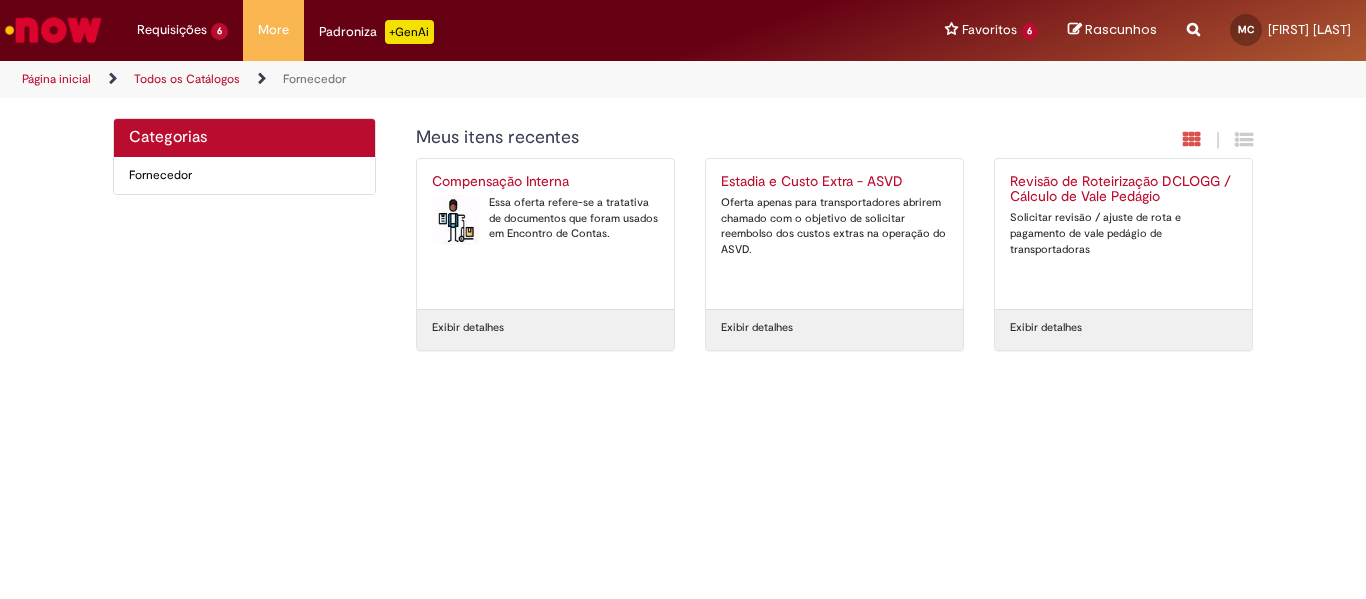 click on "Página inicial" at bounding box center (56, 79) 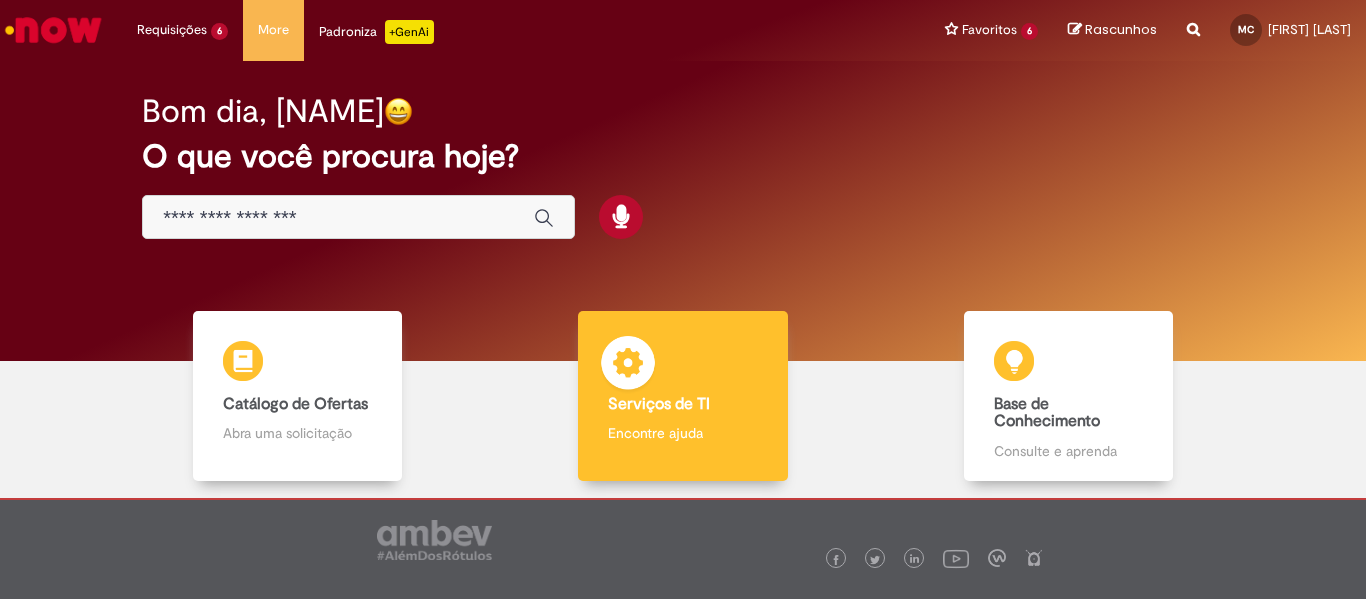 click on "Serviços de TI
Serviços de TI
Encontre ajuda" at bounding box center (683, 396) 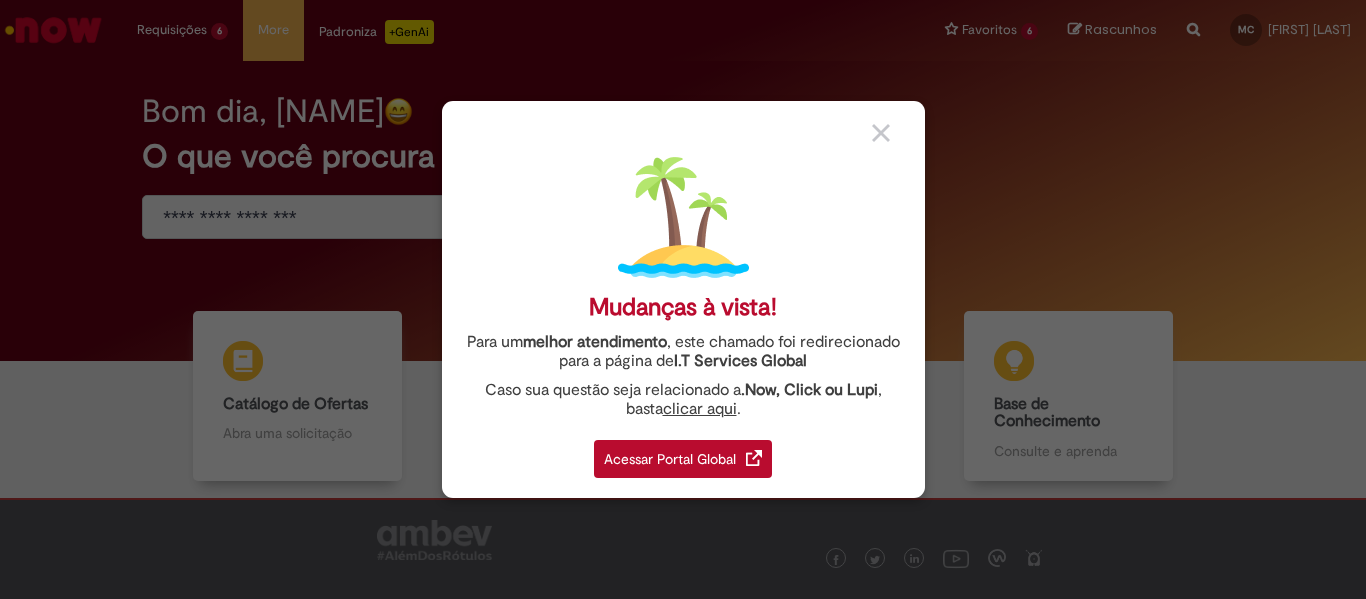 click on "Acessar Portal Global" at bounding box center (683, 459) 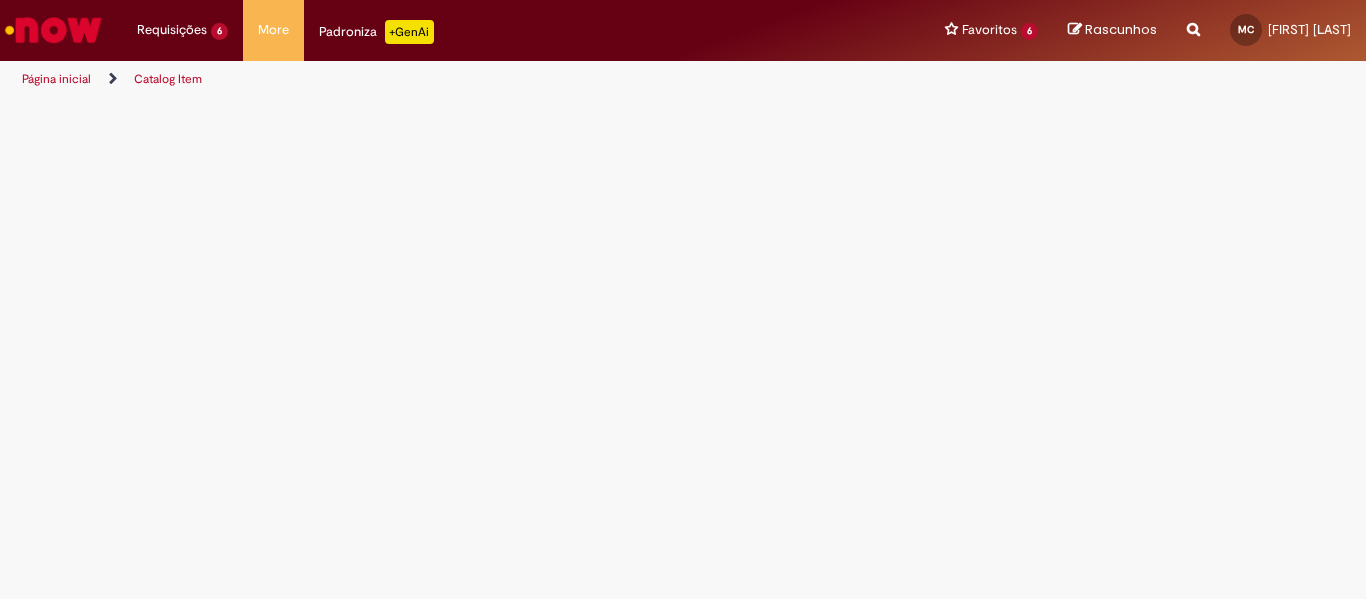 scroll, scrollTop: 0, scrollLeft: 0, axis: both 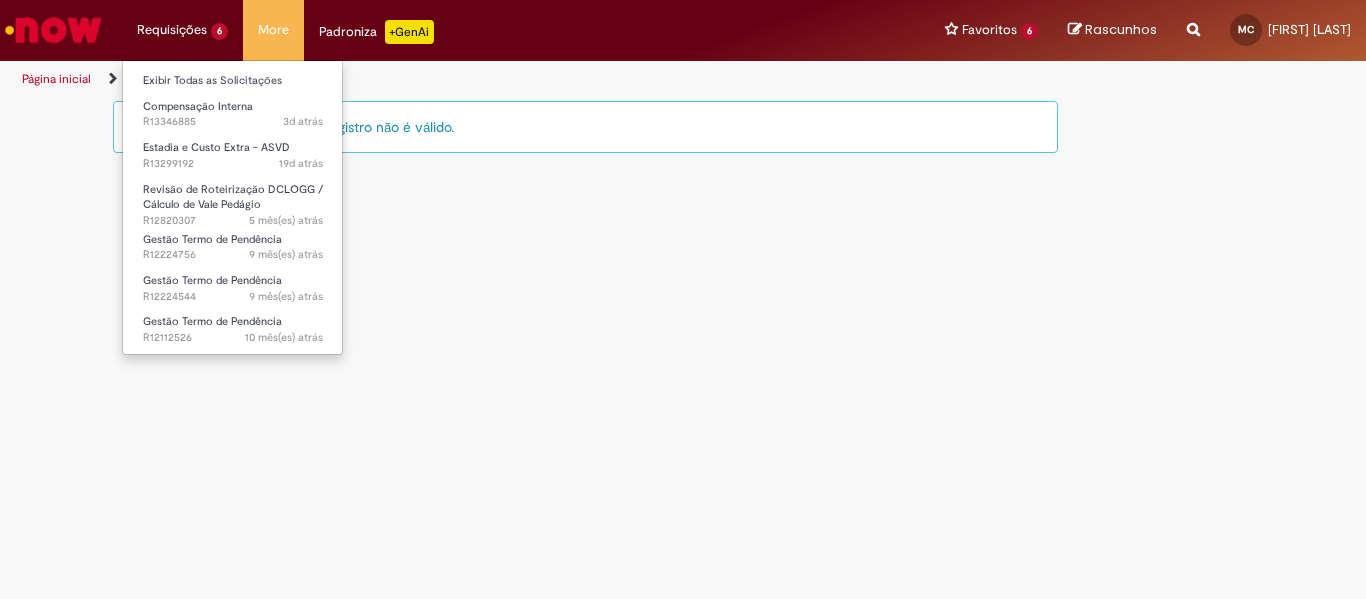 click on "Requisições   6
Exibir Todas as Solicitações
Compensação Interna
3d atrás 3 dias atrás  [ID]
Estadia e Custo Extra - ASVD
19d atrás 19 dias atrás  [ID]
Revisão de Roteirização DCLOGG / Cálculo de Vale Pedágio
5 mês(es) atrás 5 meses atrás  [ID]
Gestão Termo de Pendência
9 mês(es) atrás 9 meses atrás  [ID]
Gestão Termo de Pendência
9 mês(es) atrás 9 meses atrás  [ID]
Gestão Termo de Pendência
10 mês(es) atrás 10 meses atrás  [ID]" at bounding box center [182, 30] 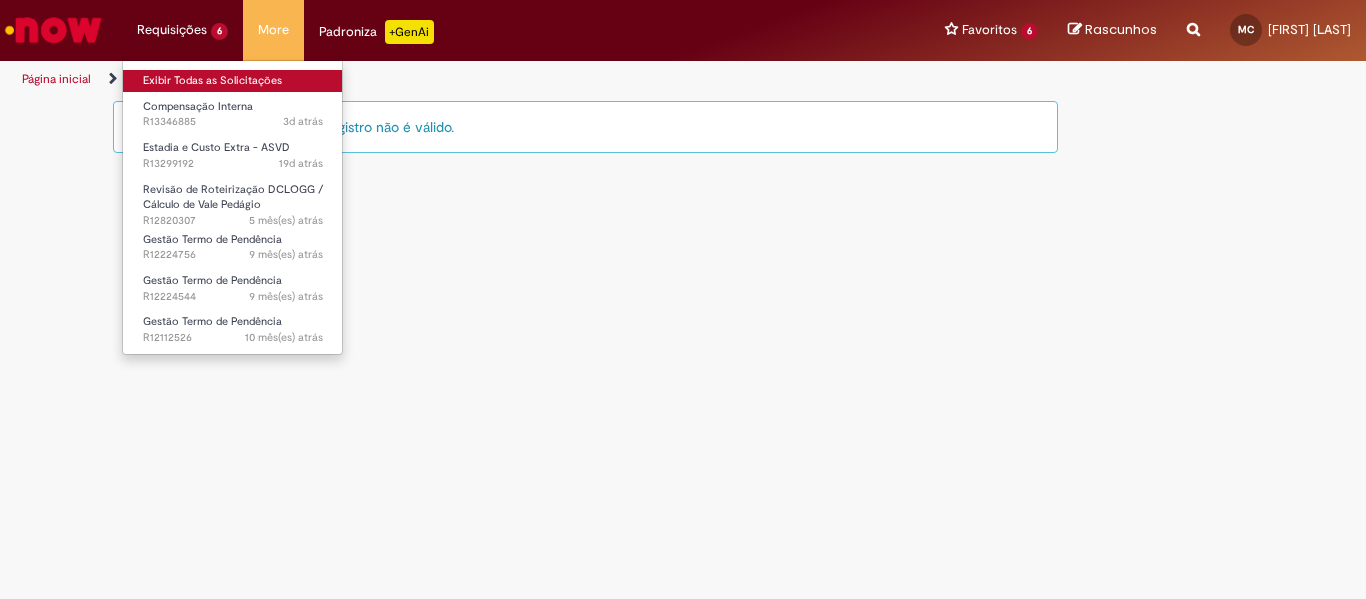 click on "Exibir Todas as Solicitações" at bounding box center (233, 81) 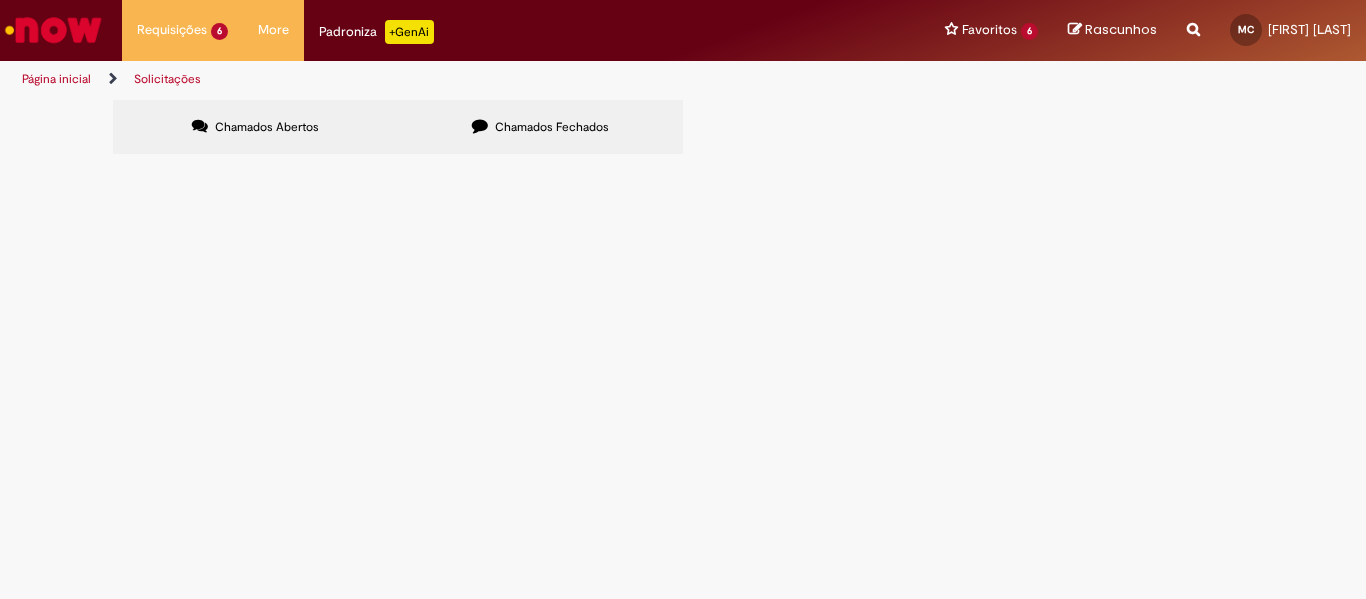click on "Chamados Fechados" at bounding box center (540, 127) 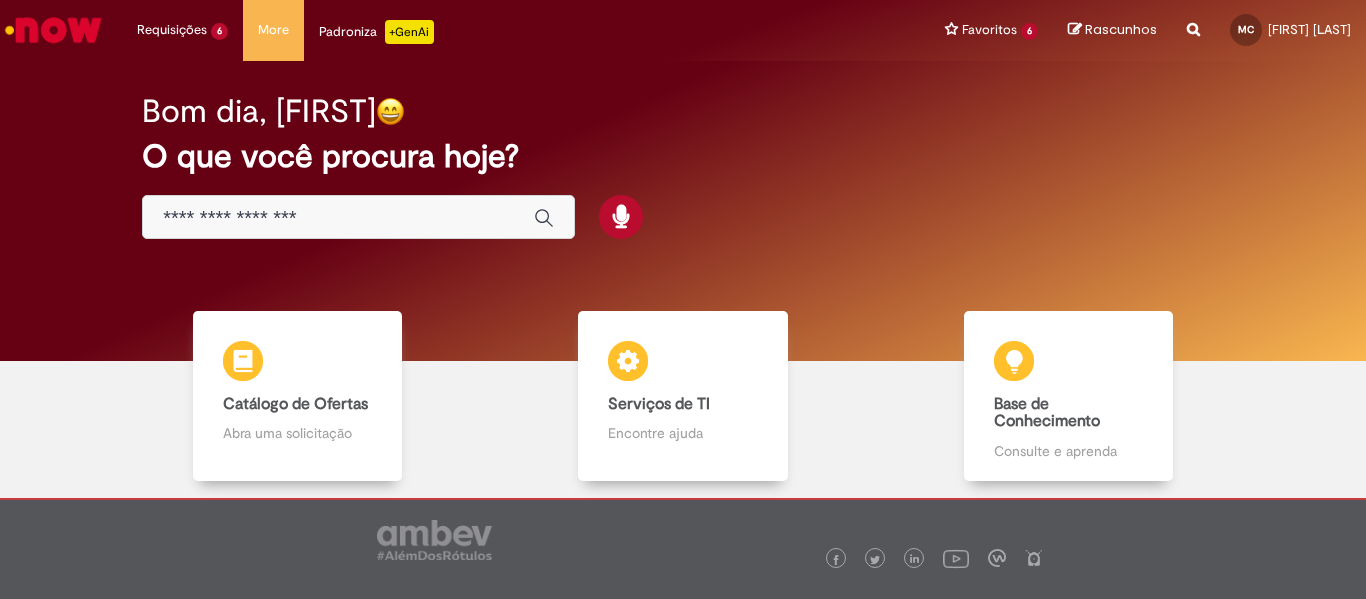scroll, scrollTop: 0, scrollLeft: 0, axis: both 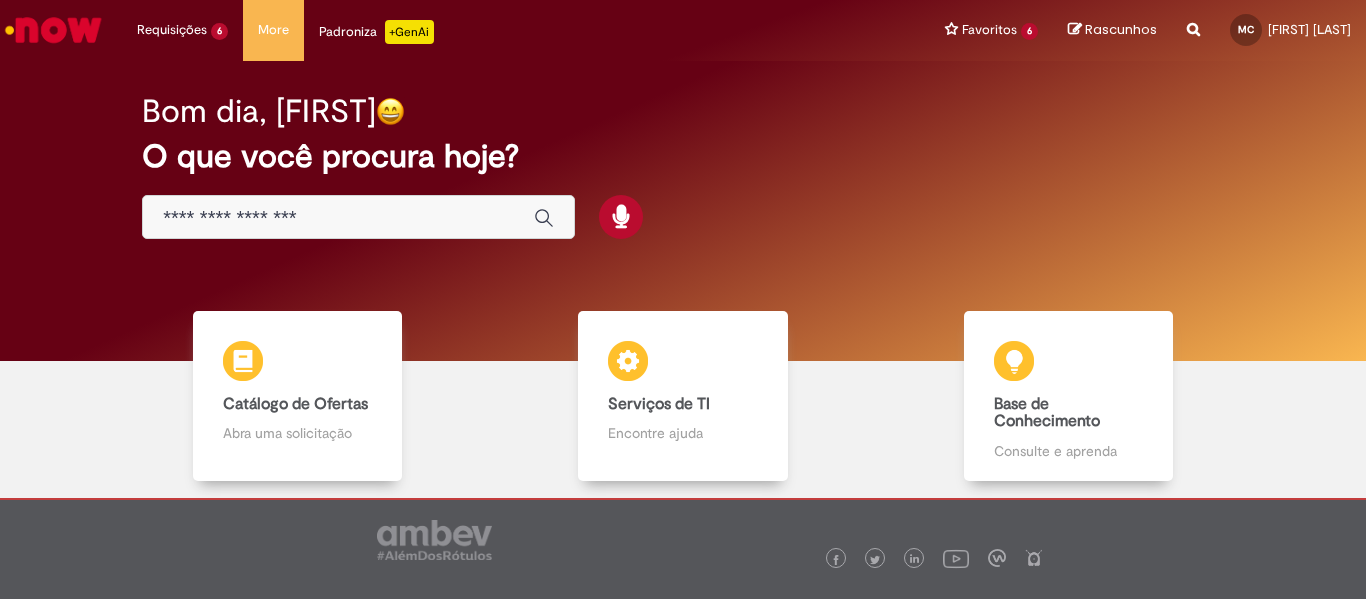 click at bounding box center [338, 218] 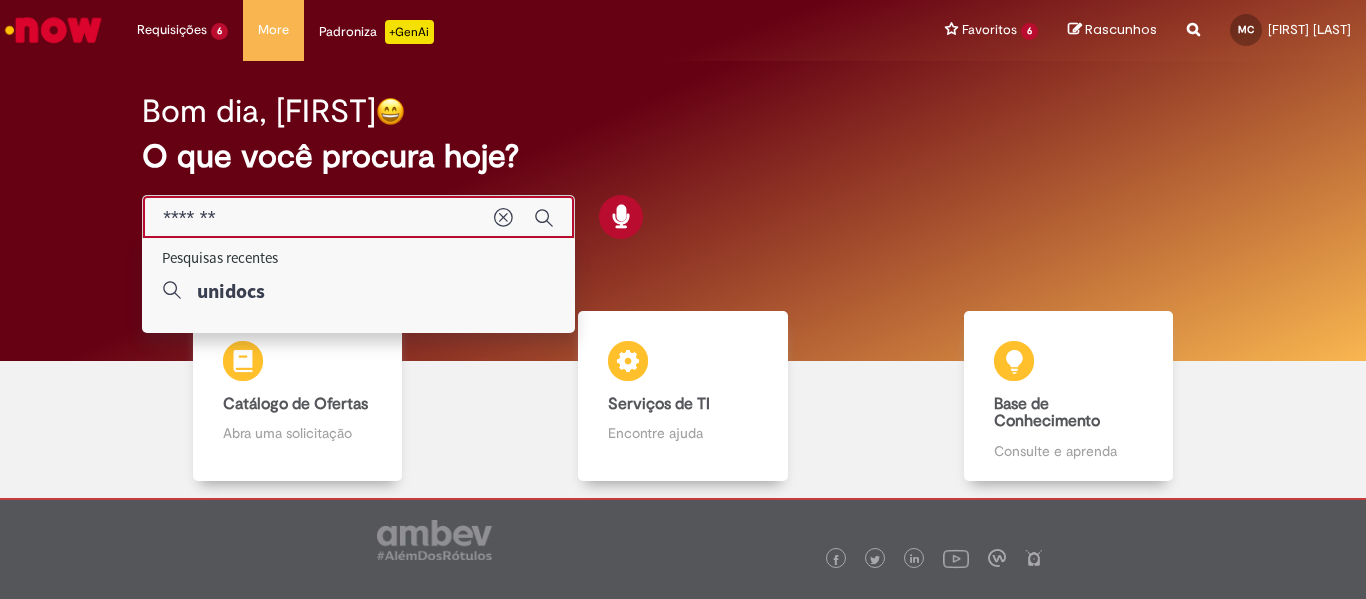 type on "*******" 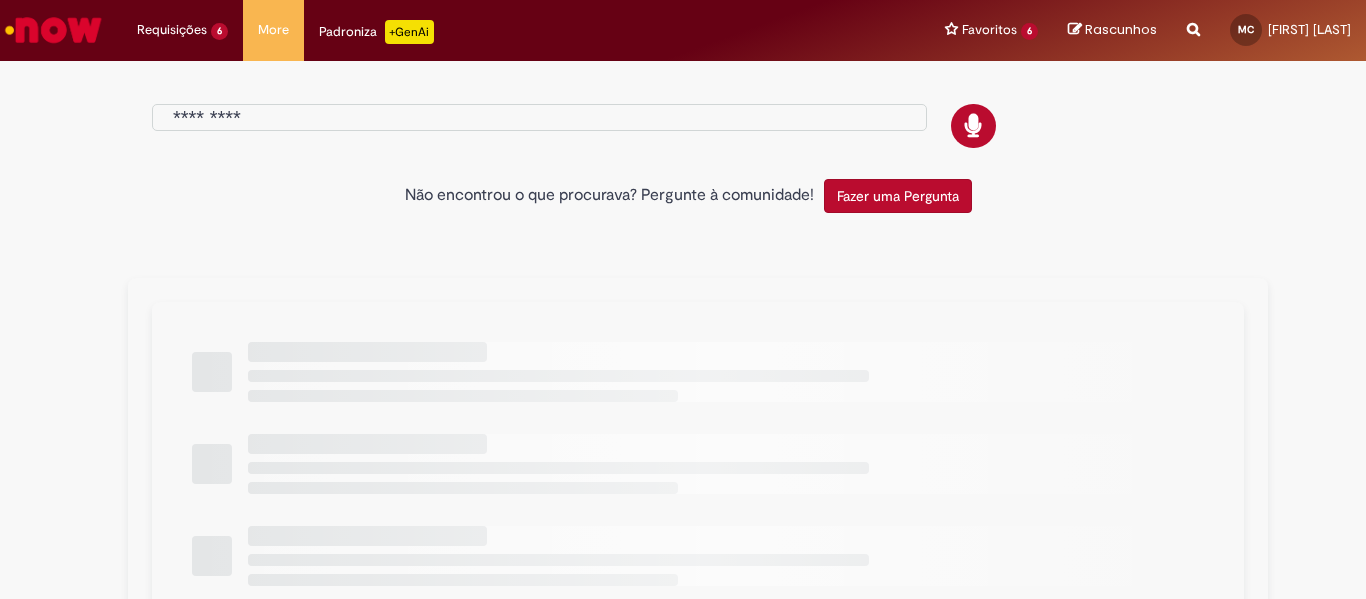 type on "*******" 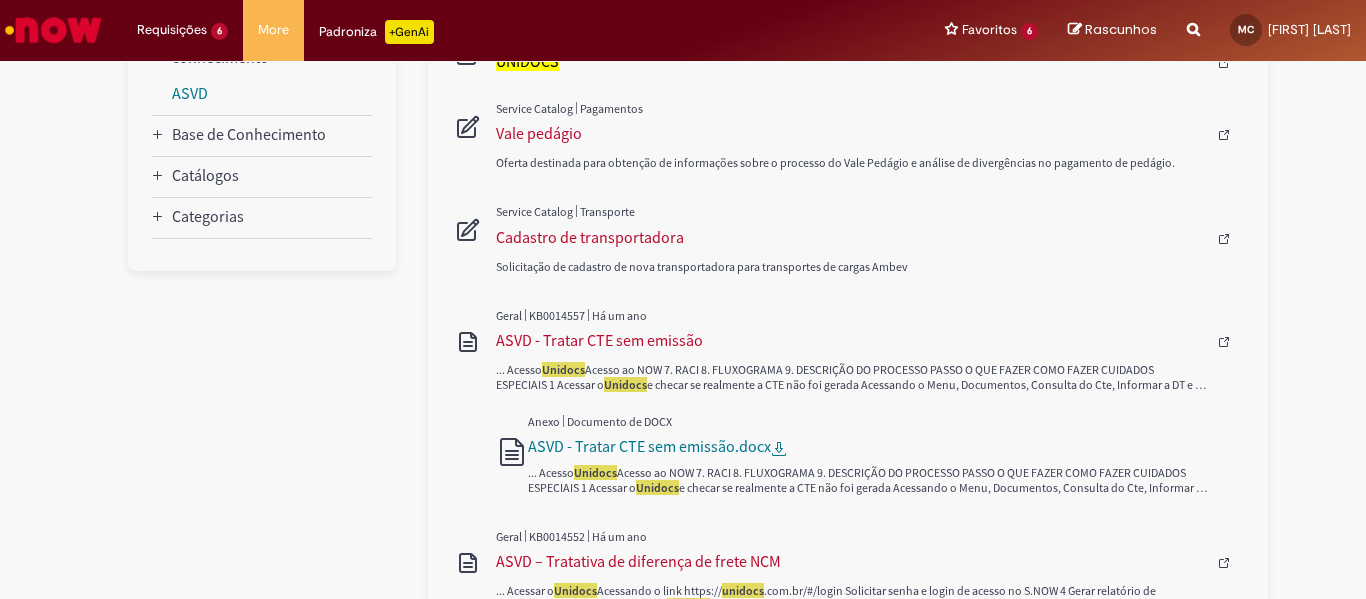 scroll, scrollTop: 354, scrollLeft: 0, axis: vertical 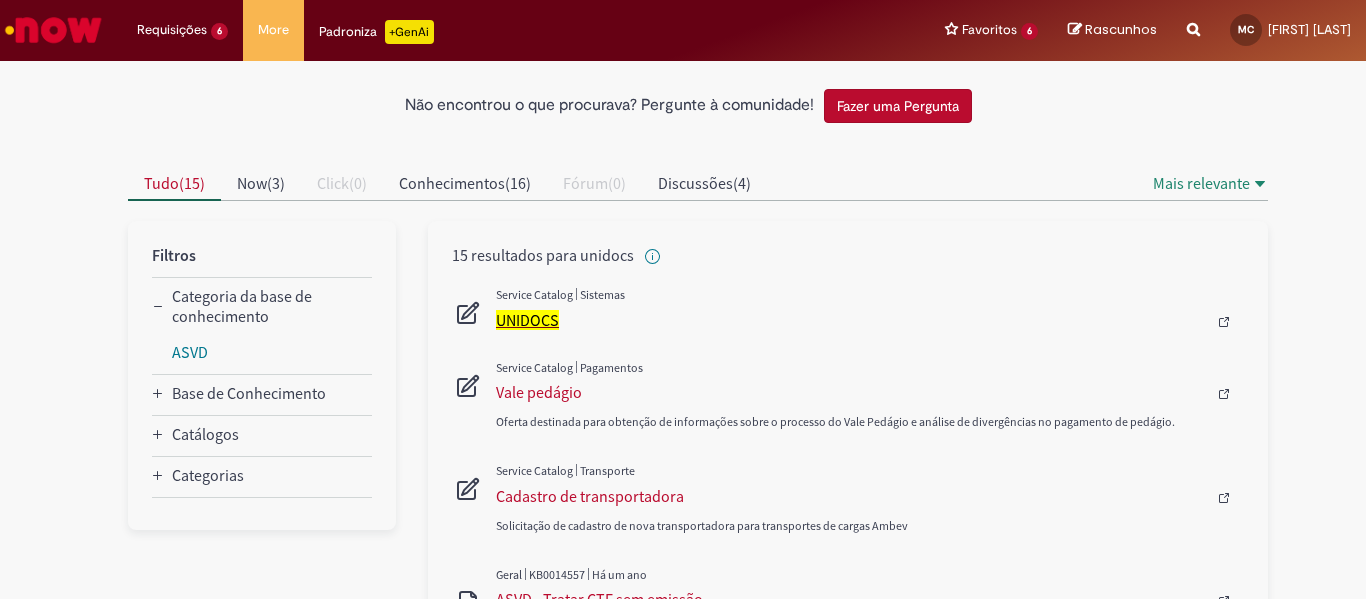 click on "UNIDOCS" at bounding box center (527, 320) 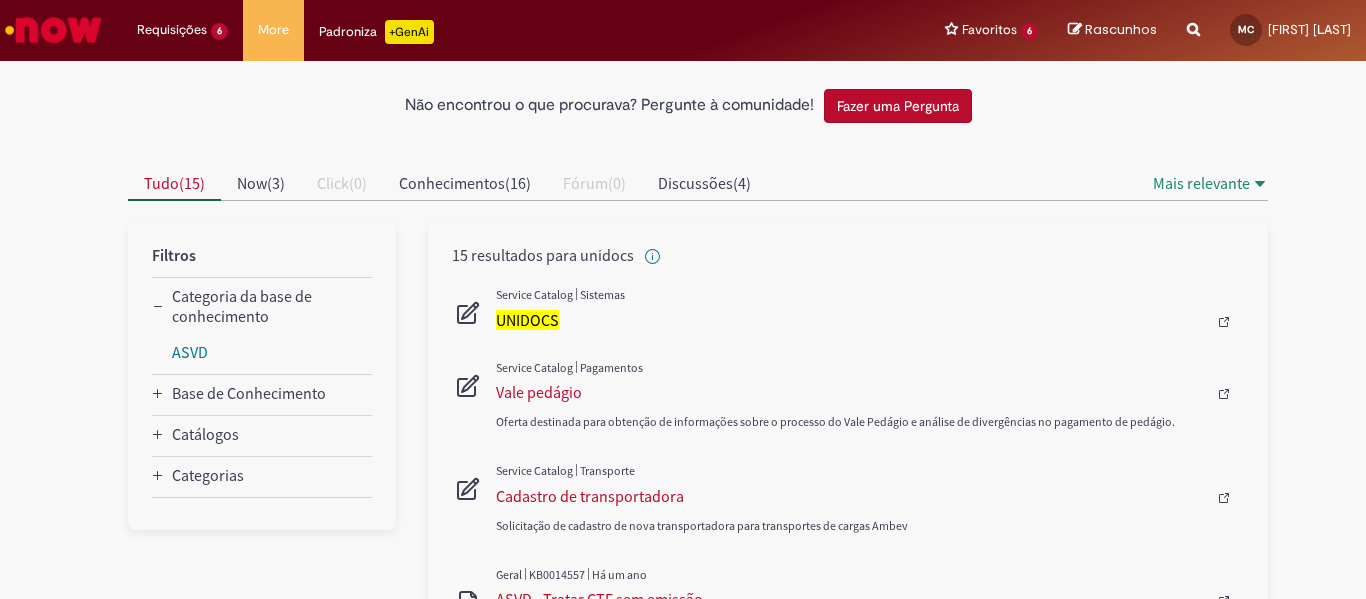 type 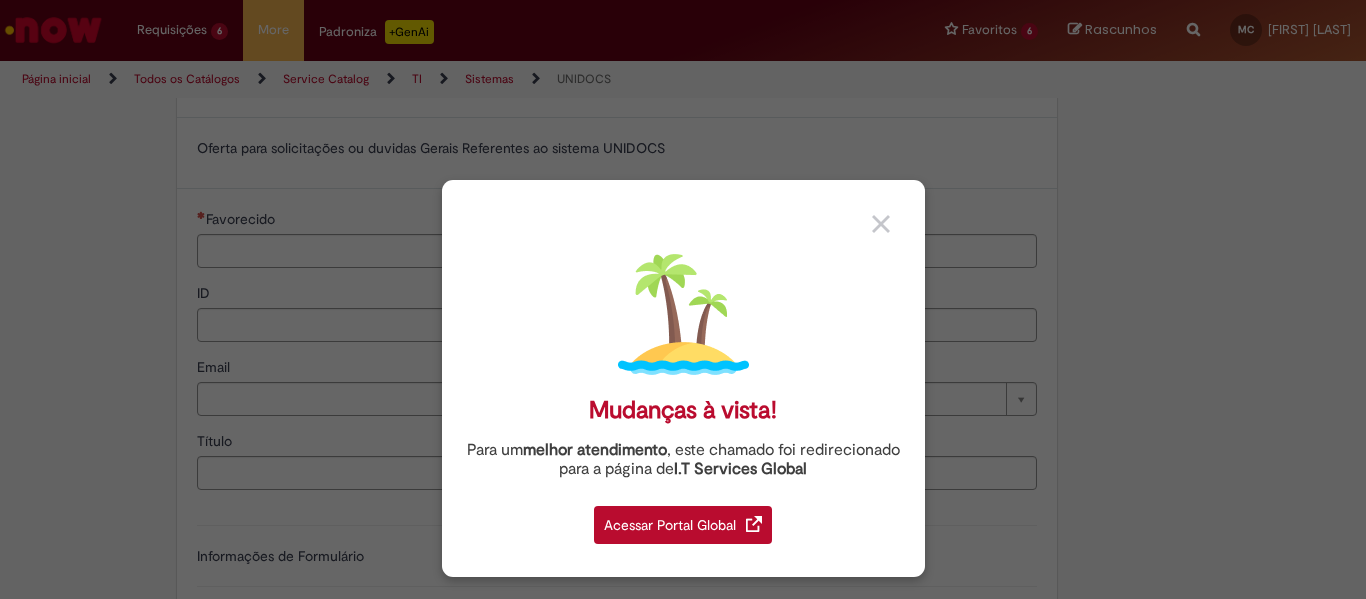 scroll, scrollTop: 0, scrollLeft: 0, axis: both 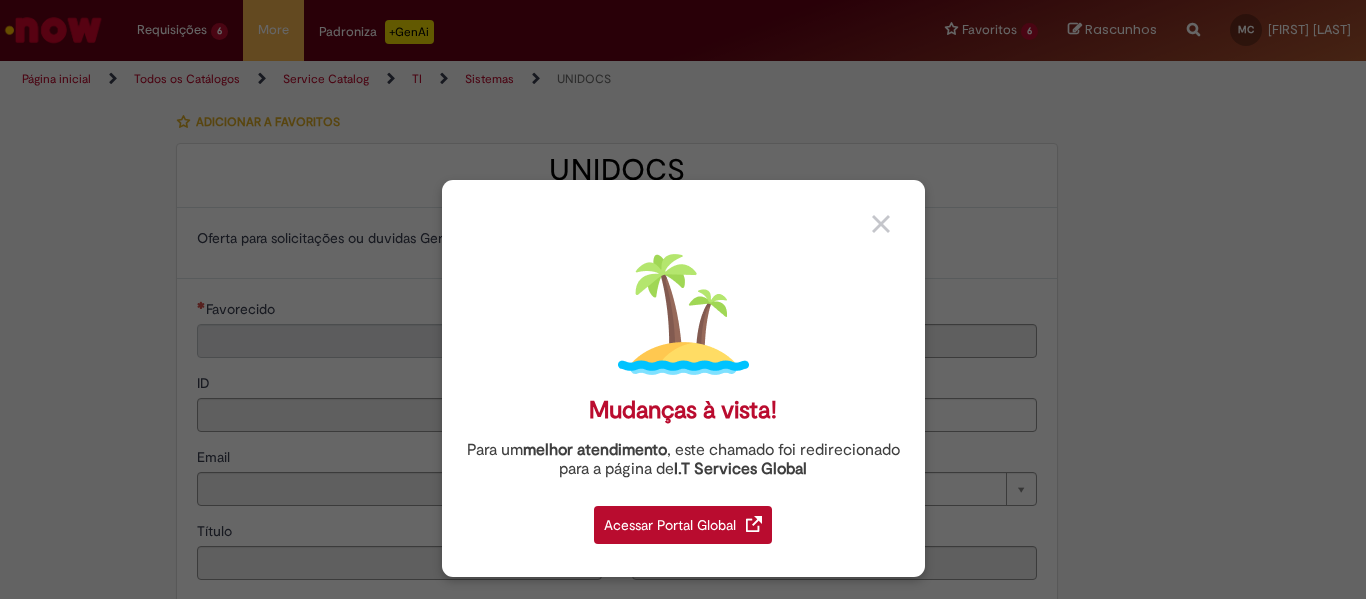 type on "**********" 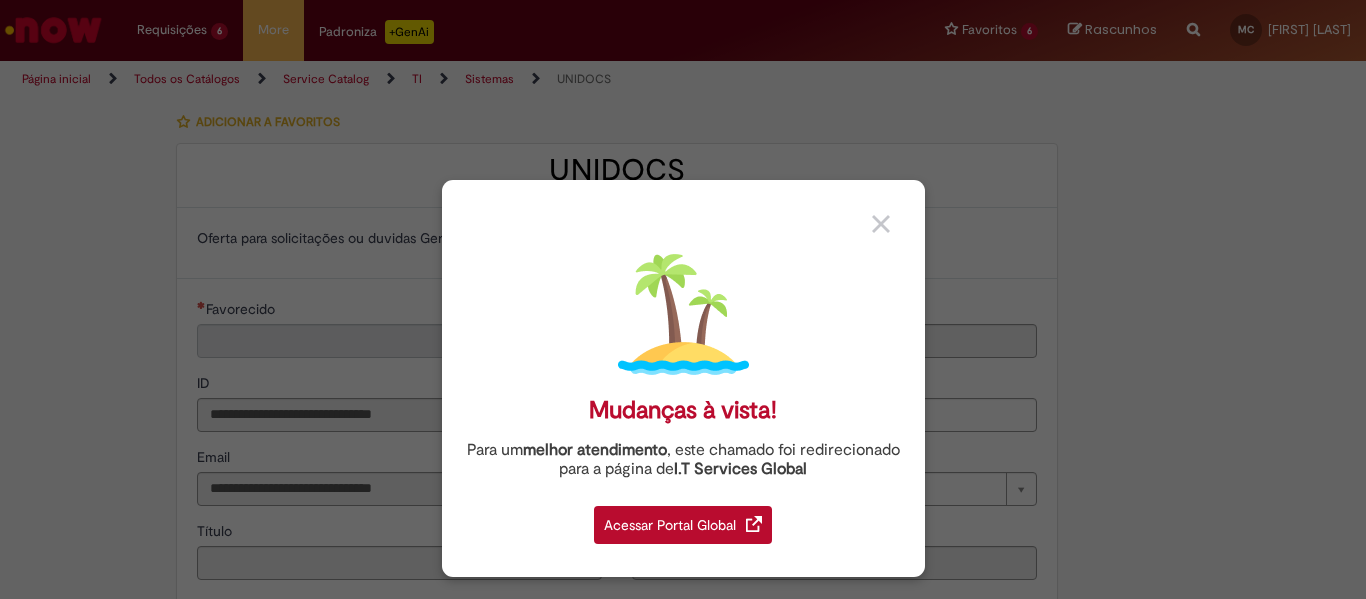 type on "**********" 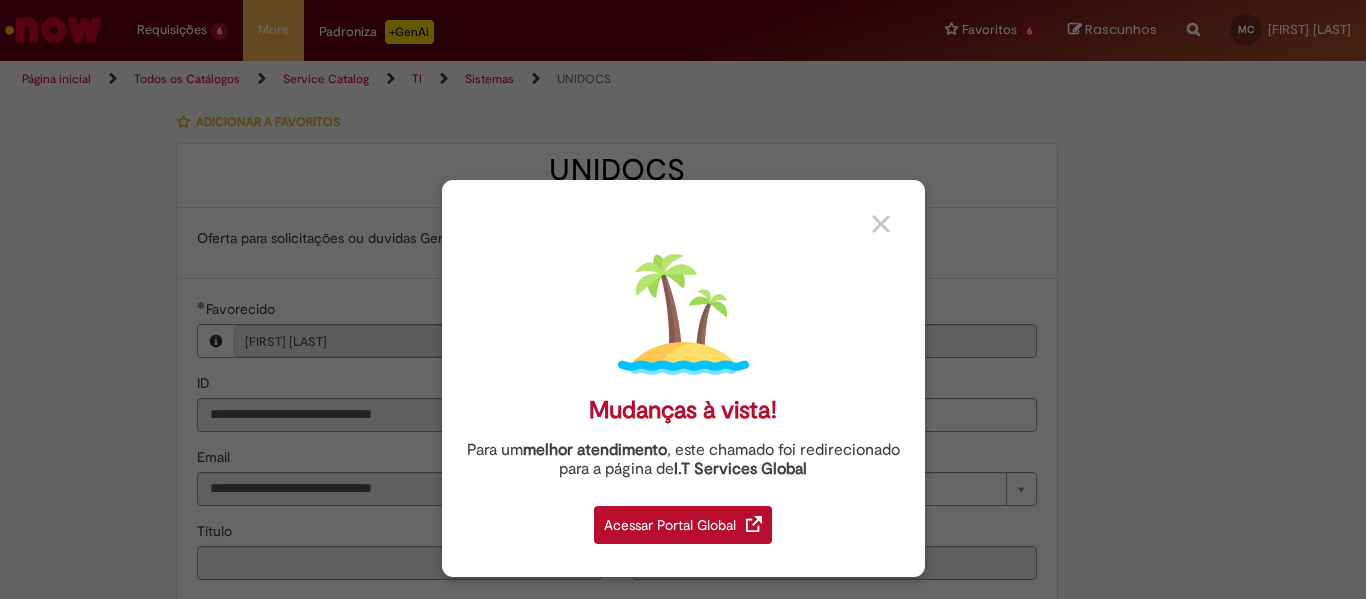 click on "Acessar Portal Global" at bounding box center [683, 525] 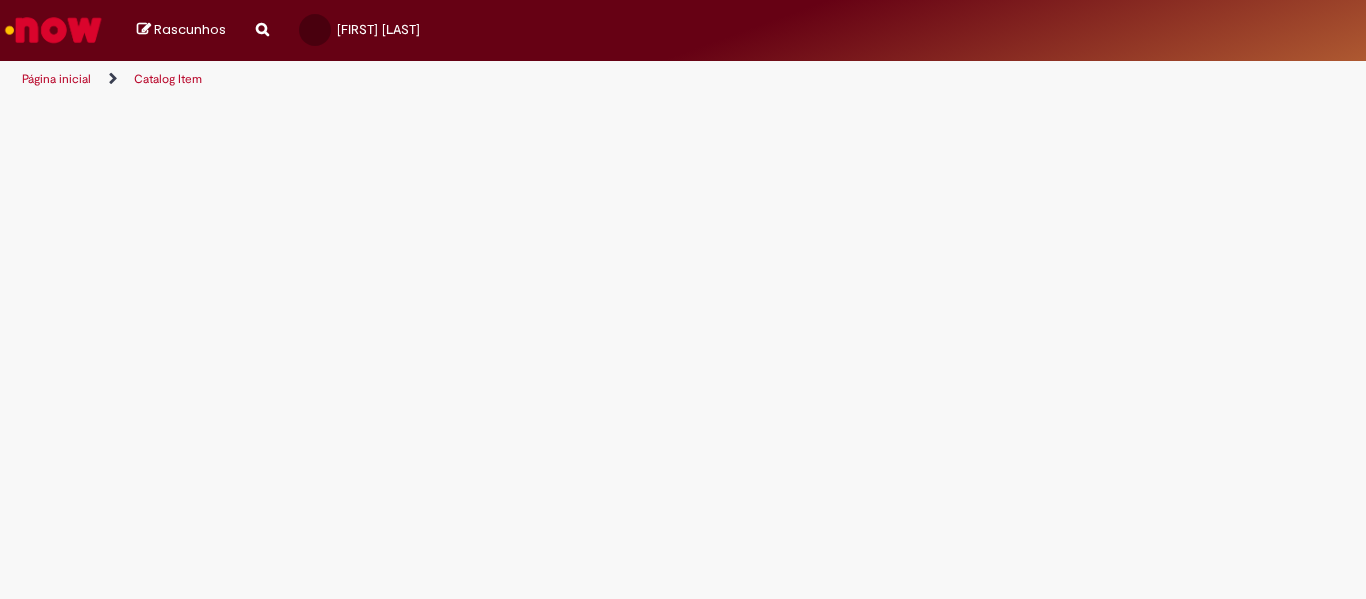 scroll, scrollTop: 0, scrollLeft: 0, axis: both 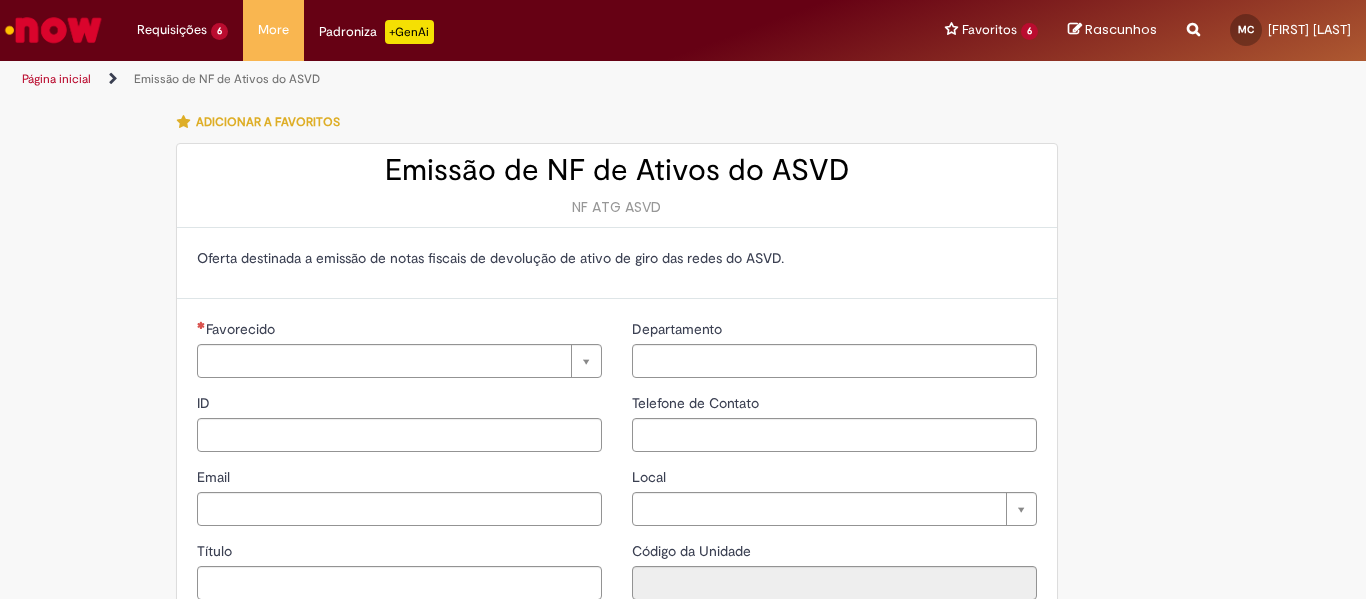 type on "**********" 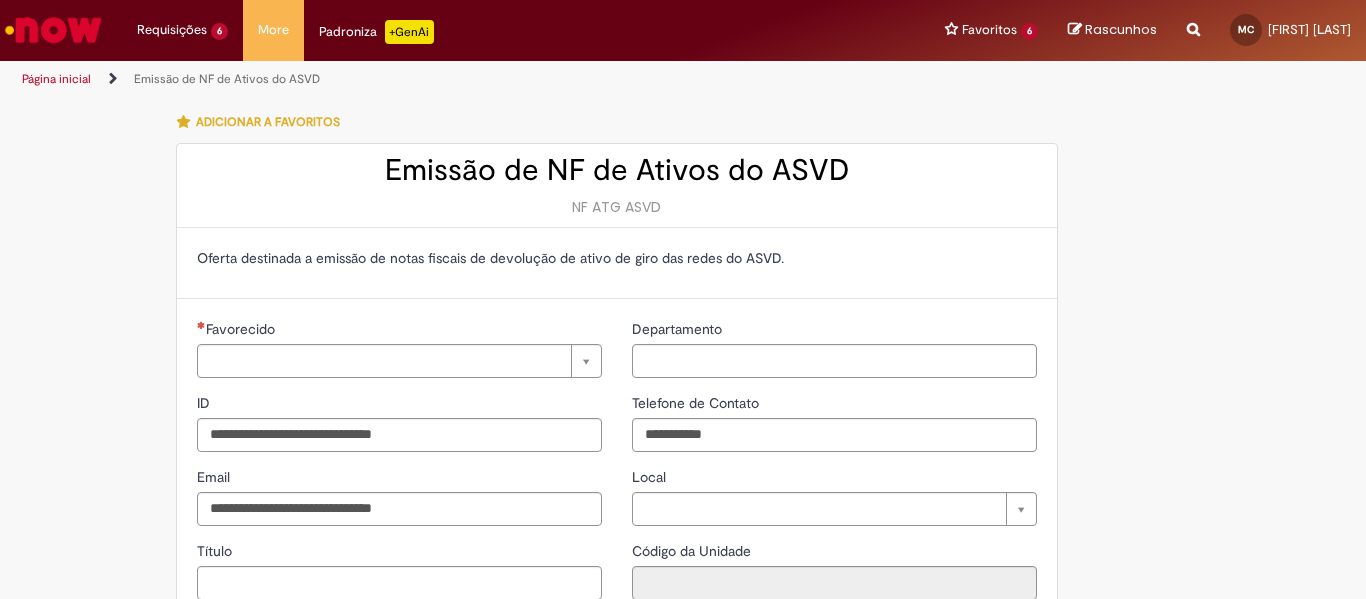 type on "**********" 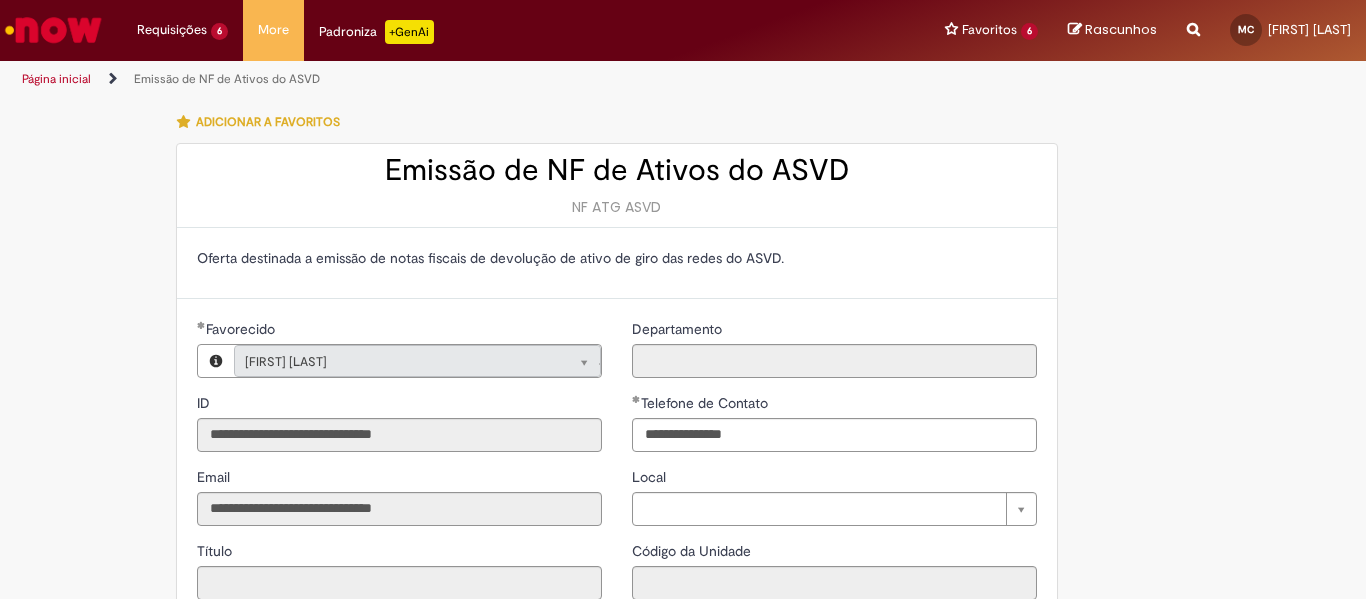 click at bounding box center [53, 30] 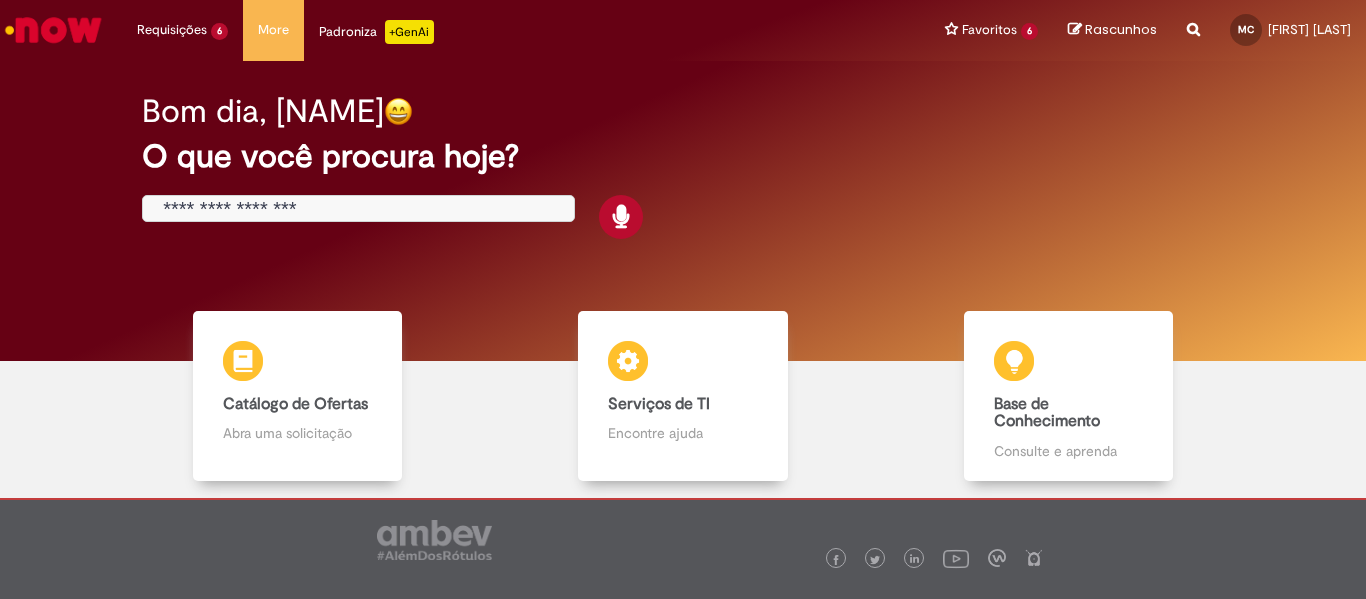 scroll, scrollTop: 0, scrollLeft: 0, axis: both 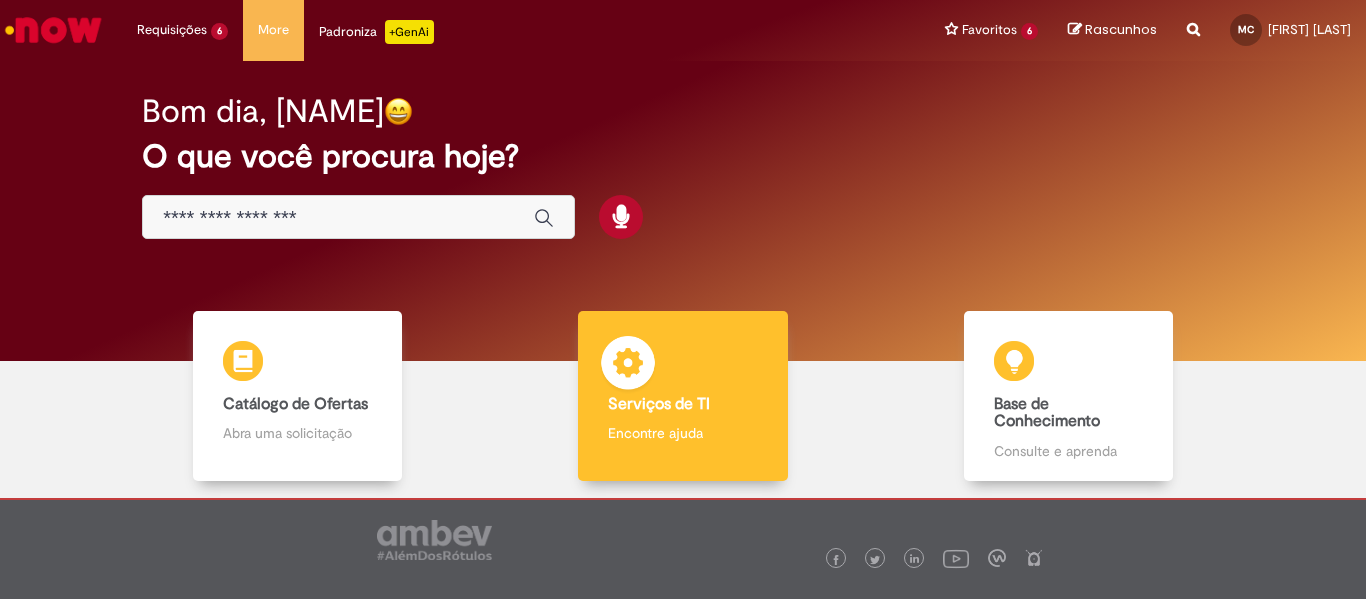 click on "Serviços de TI
Serviços de TI
Encontre ajuda" at bounding box center [683, 396] 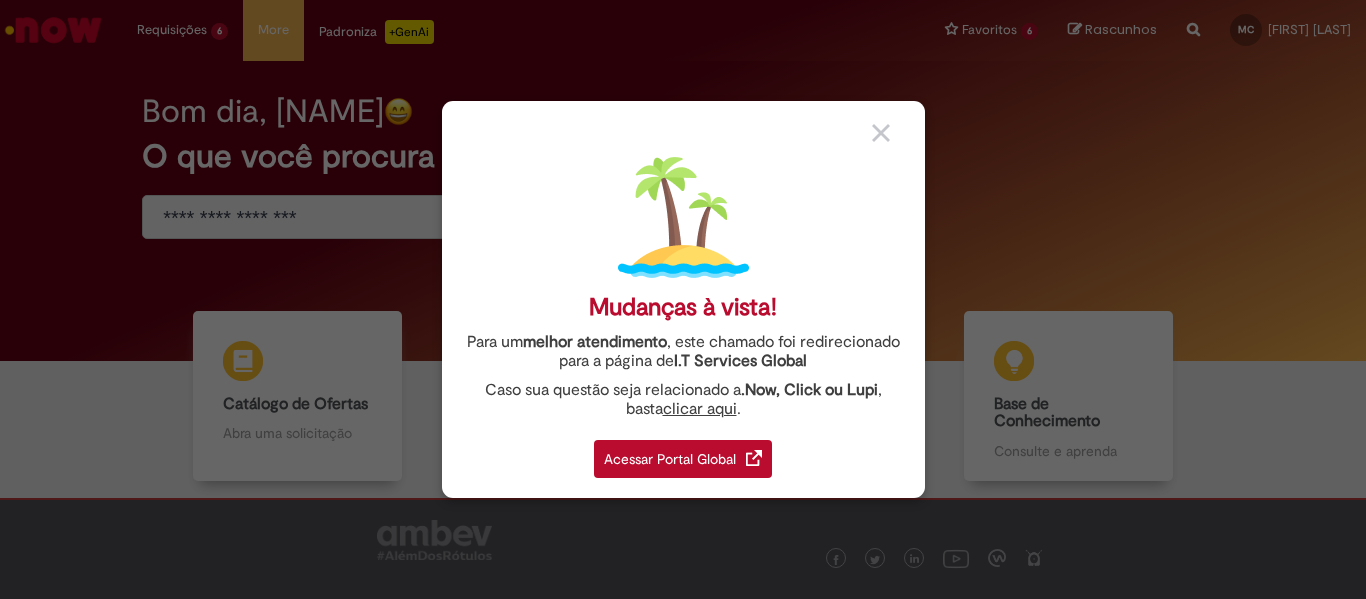 click on "Acessar Portal Global" at bounding box center [683, 459] 